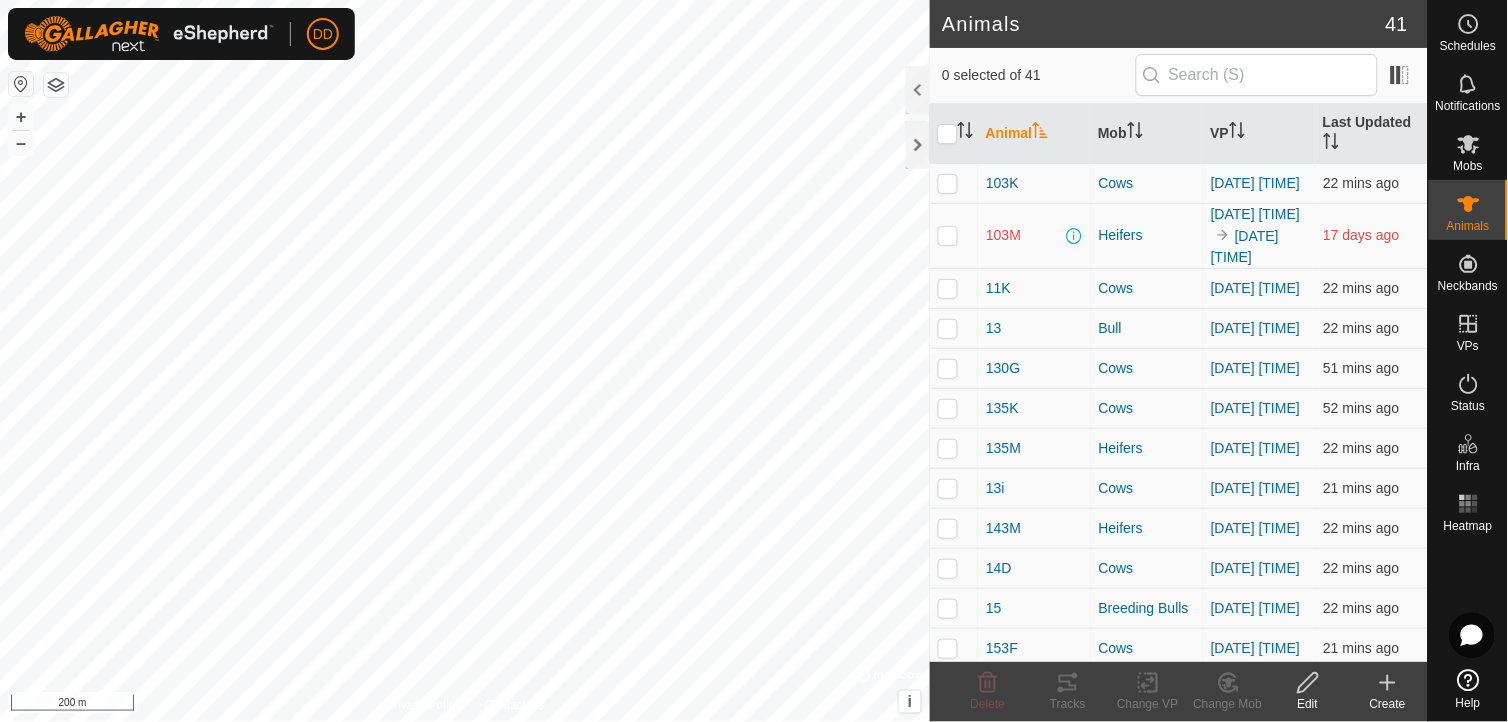 scroll, scrollTop: 0, scrollLeft: 0, axis: both 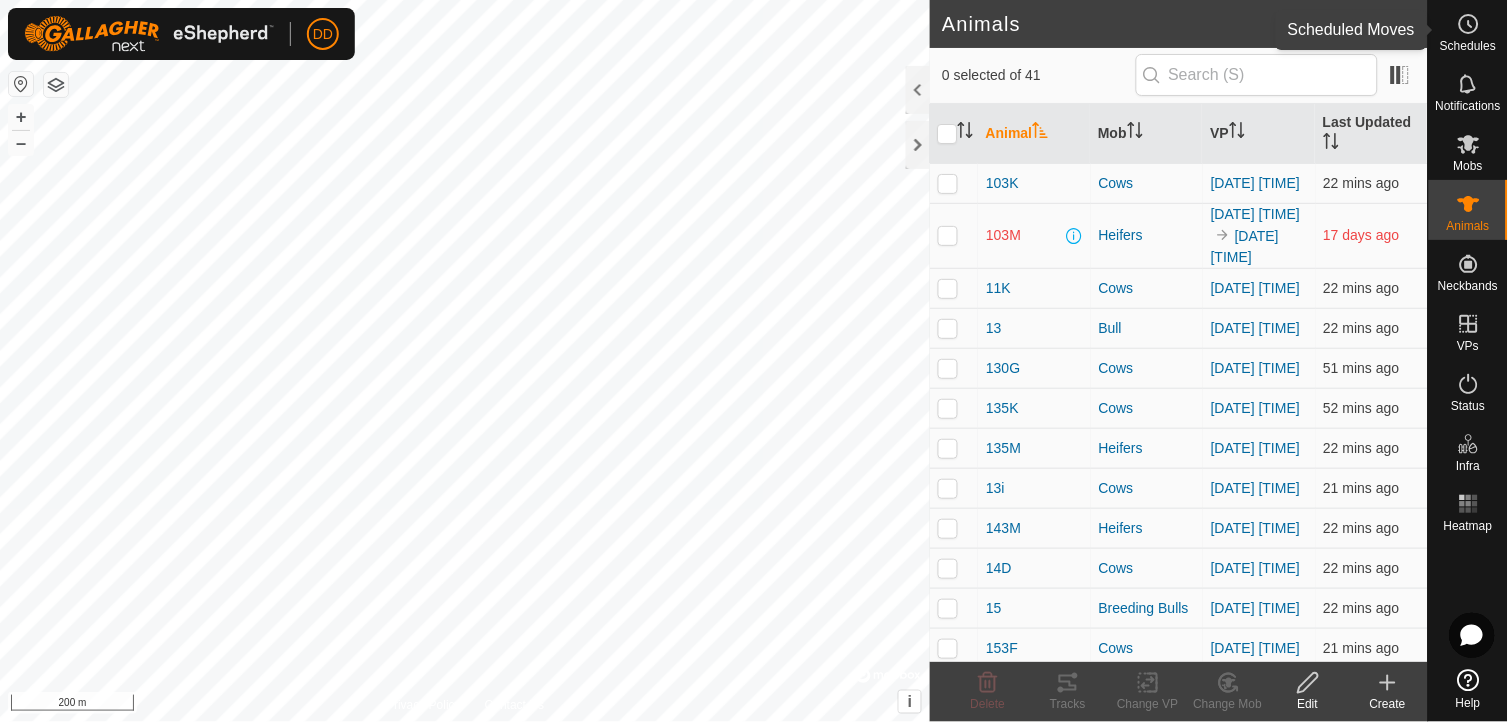 click 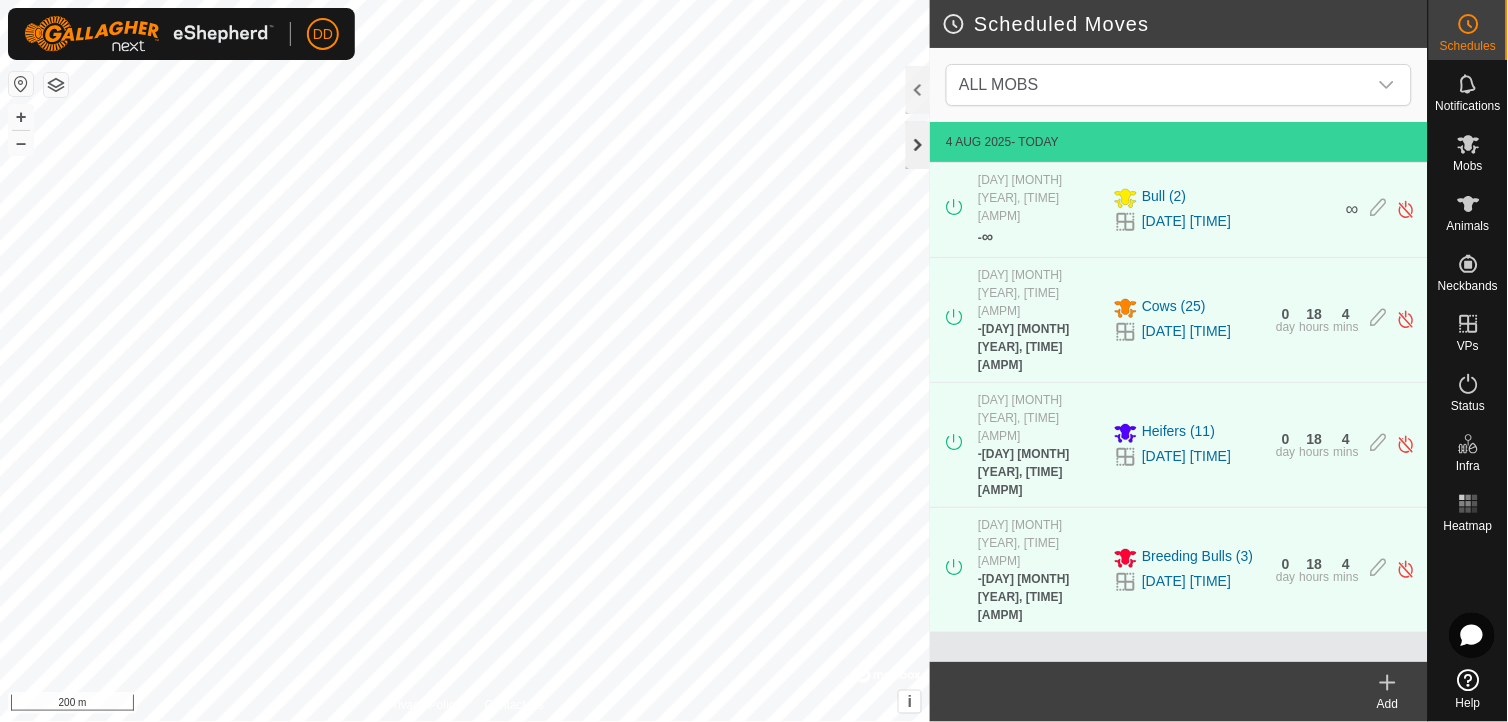 click 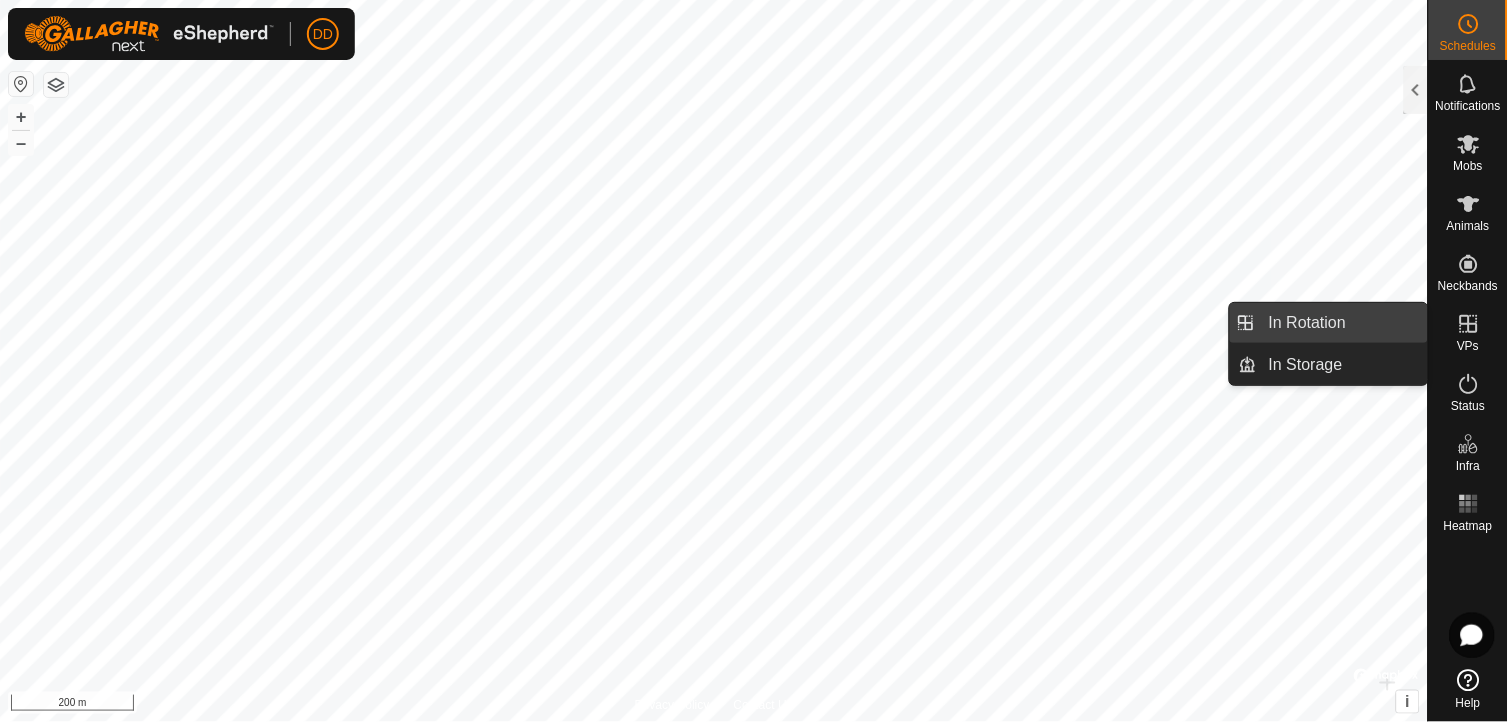 click on "In Rotation" at bounding box center (1342, 323) 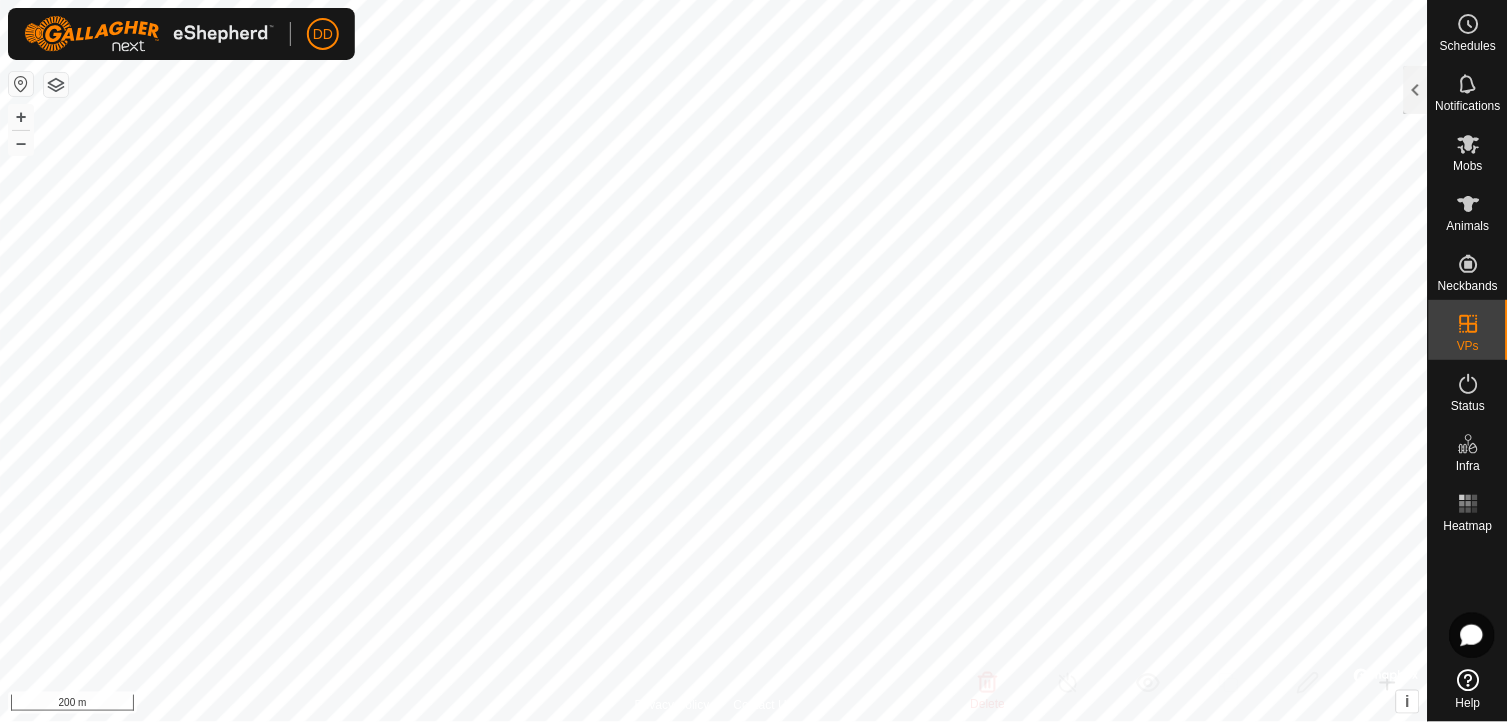 checkbox on "true" 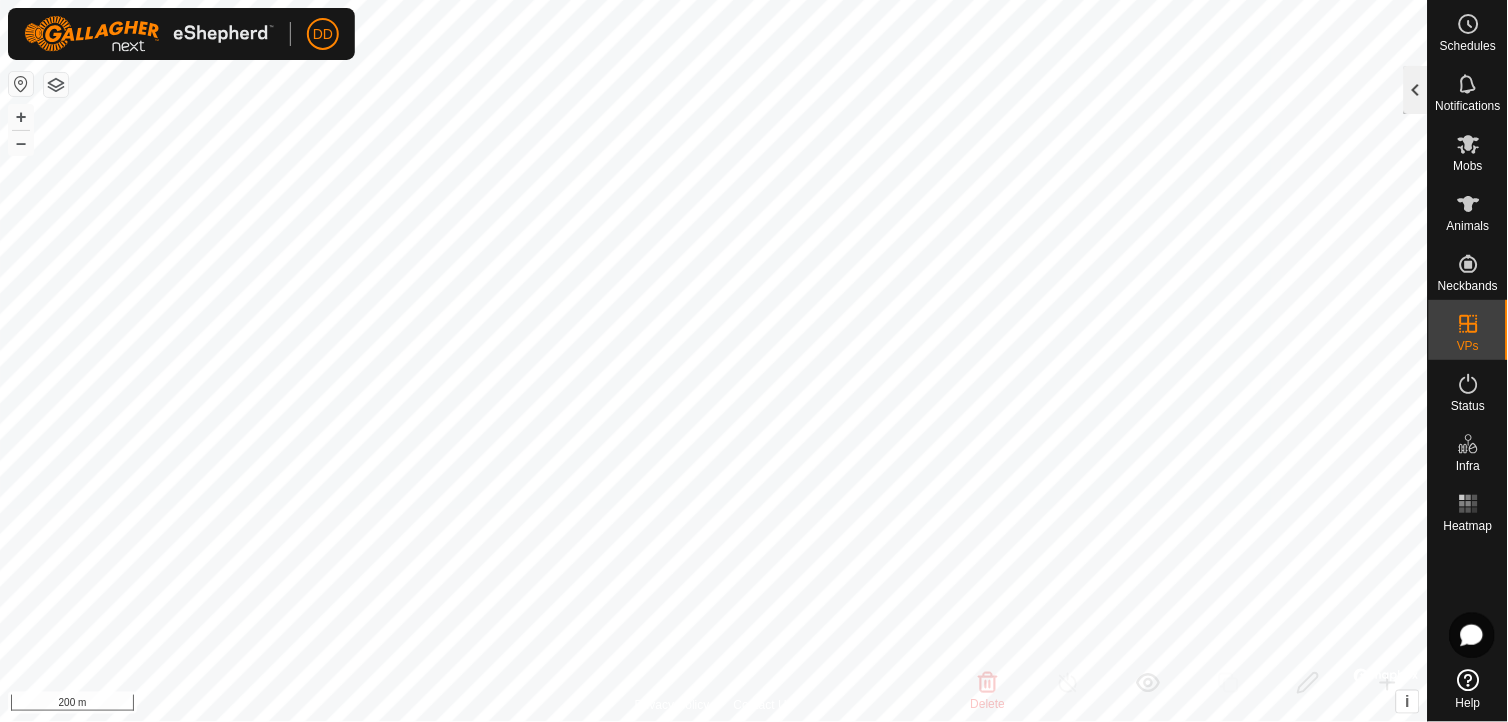 click 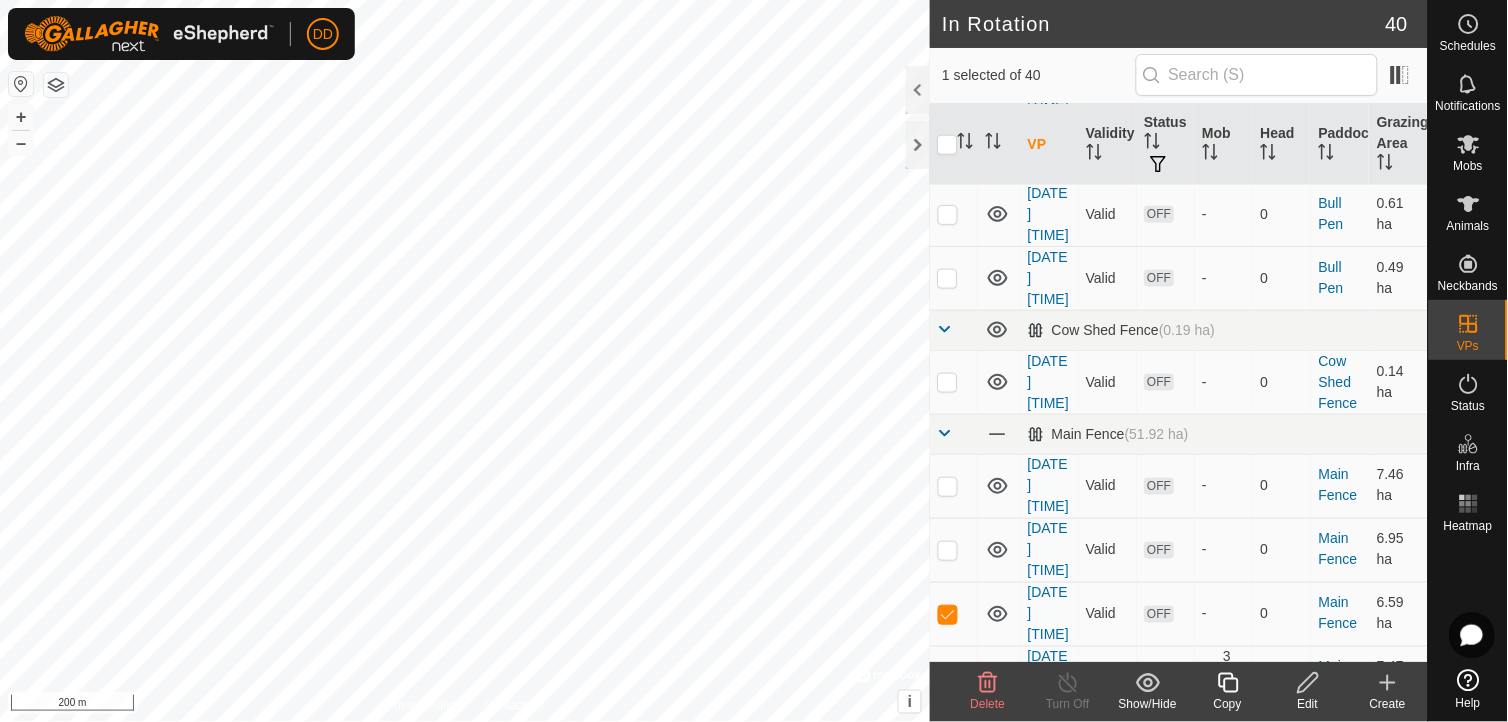 scroll, scrollTop: 975, scrollLeft: 0, axis: vertical 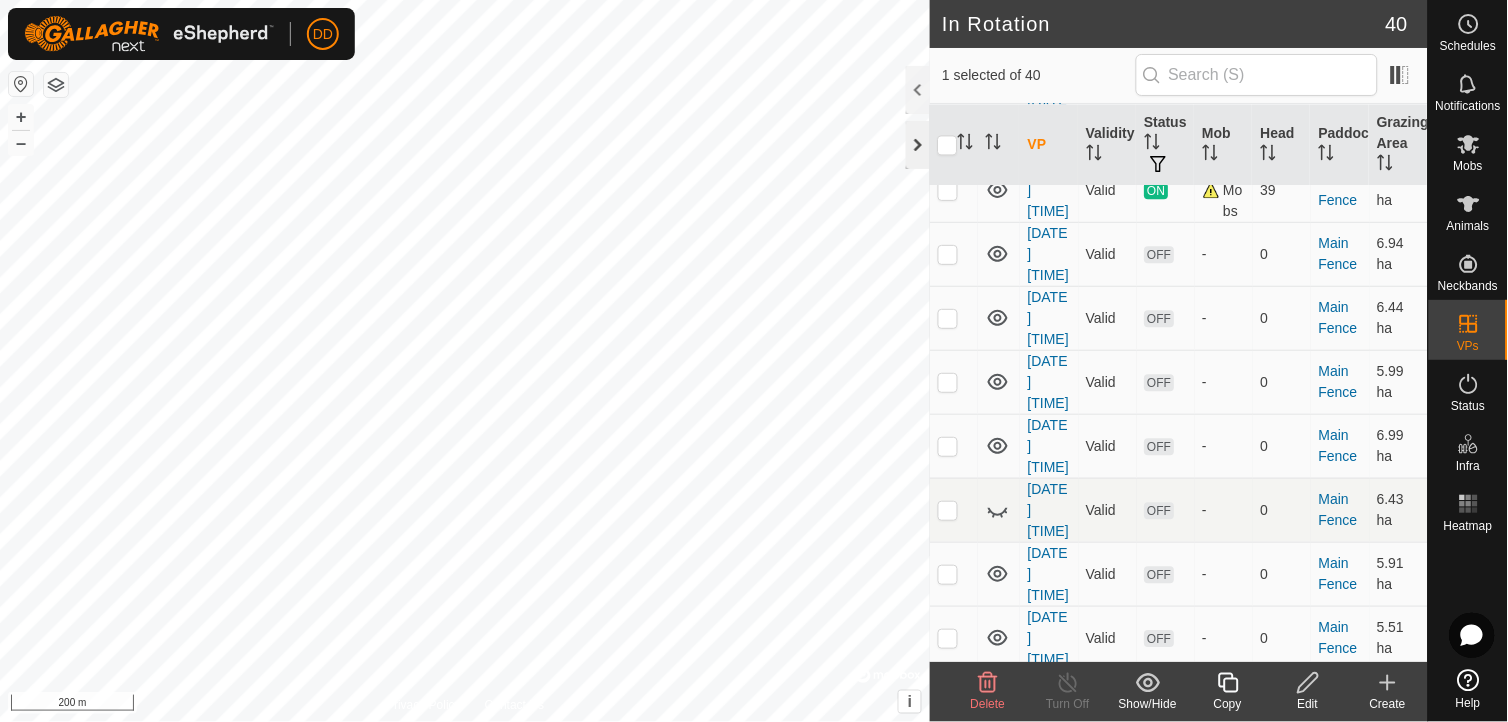 click 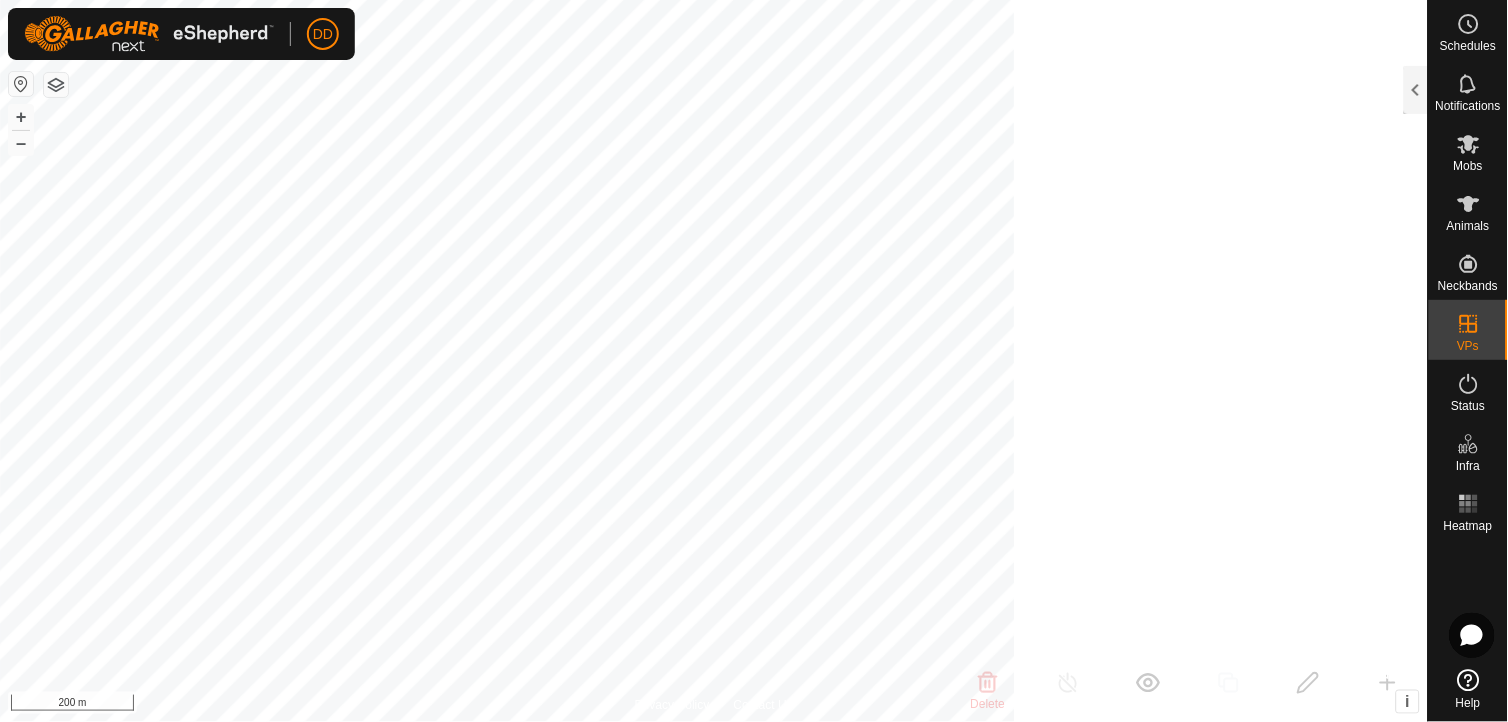 scroll, scrollTop: 4315, scrollLeft: 0, axis: vertical 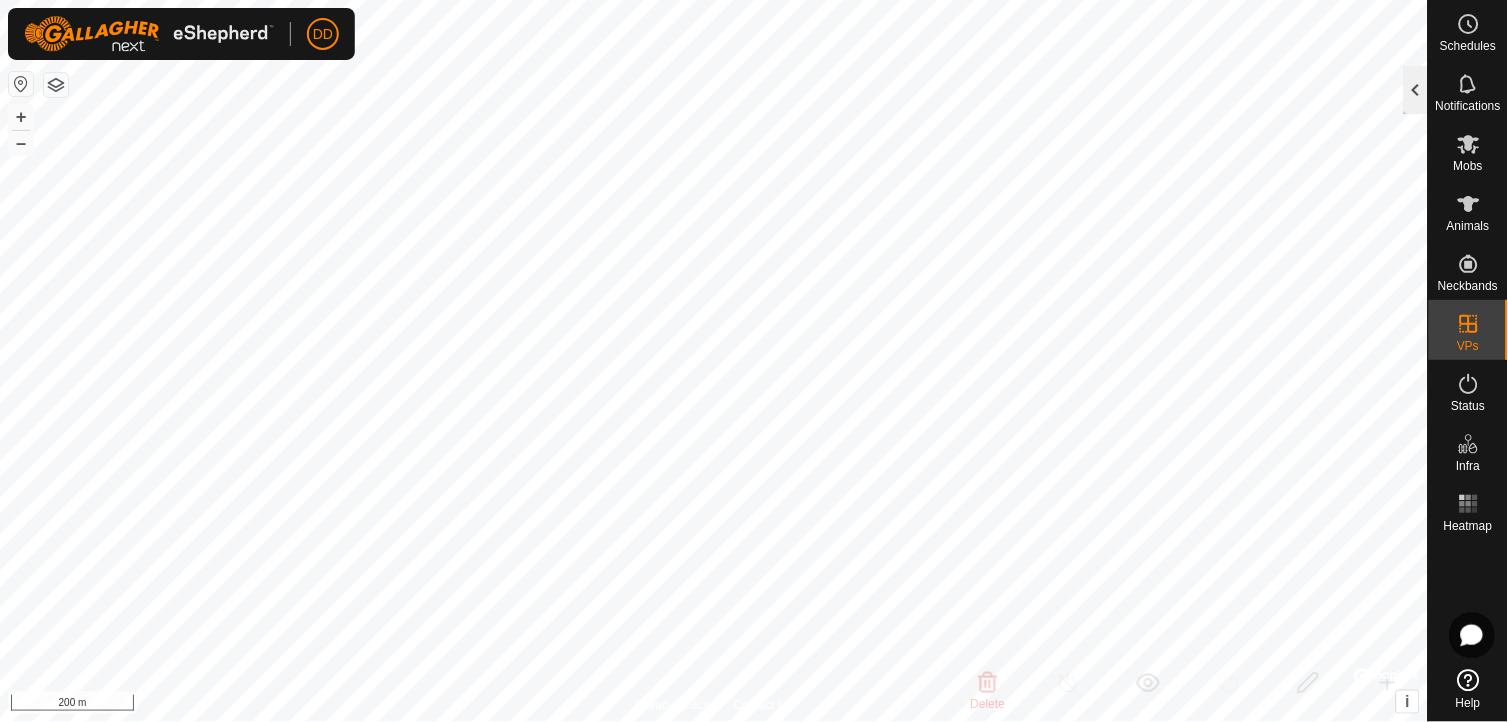 click 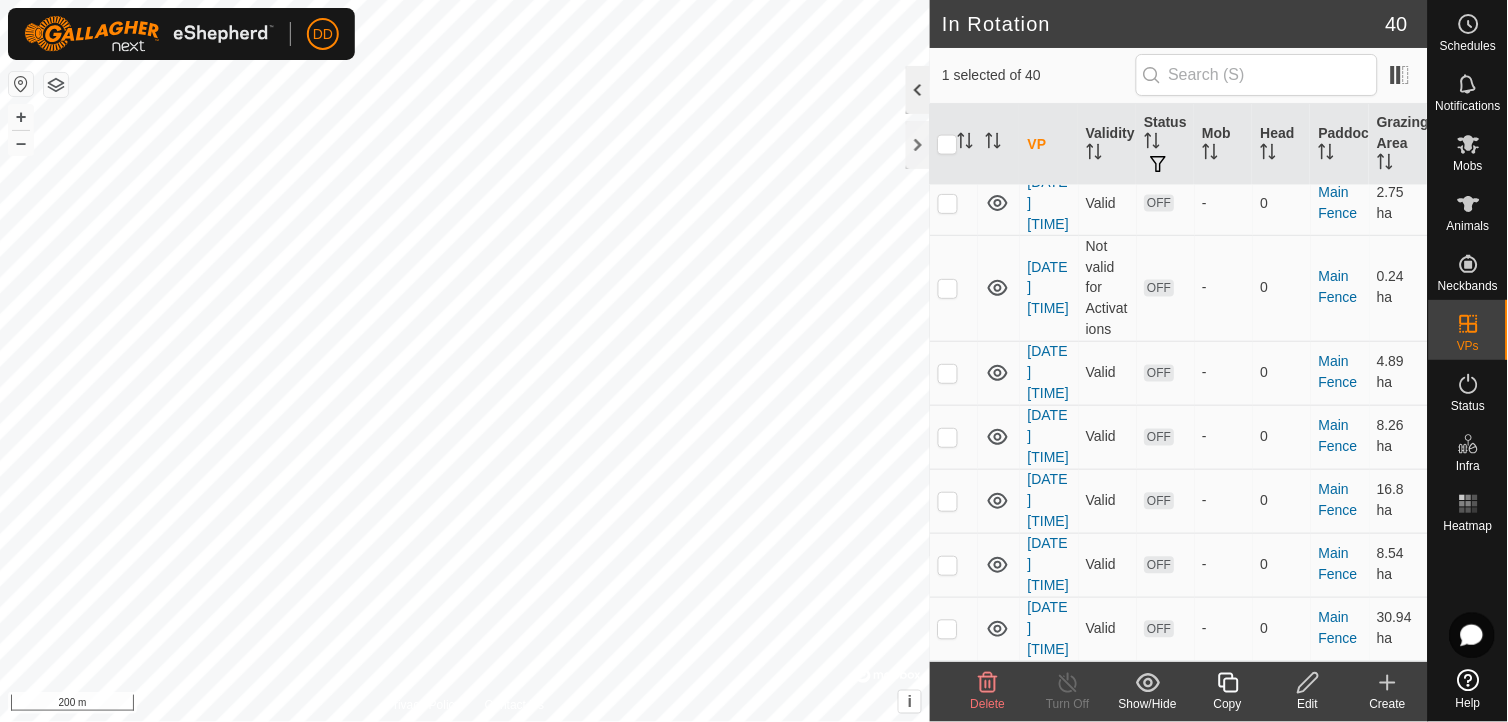 scroll, scrollTop: 975, scrollLeft: 0, axis: vertical 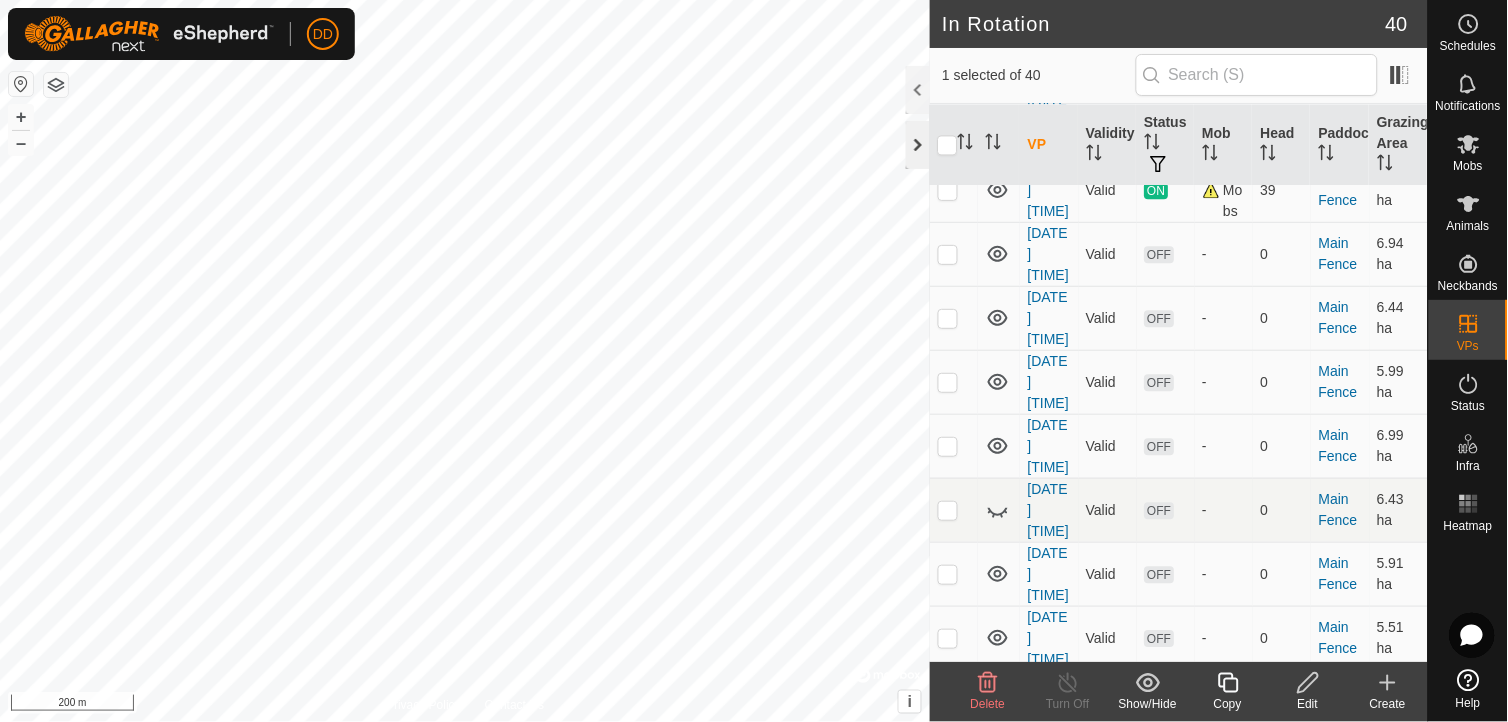 click 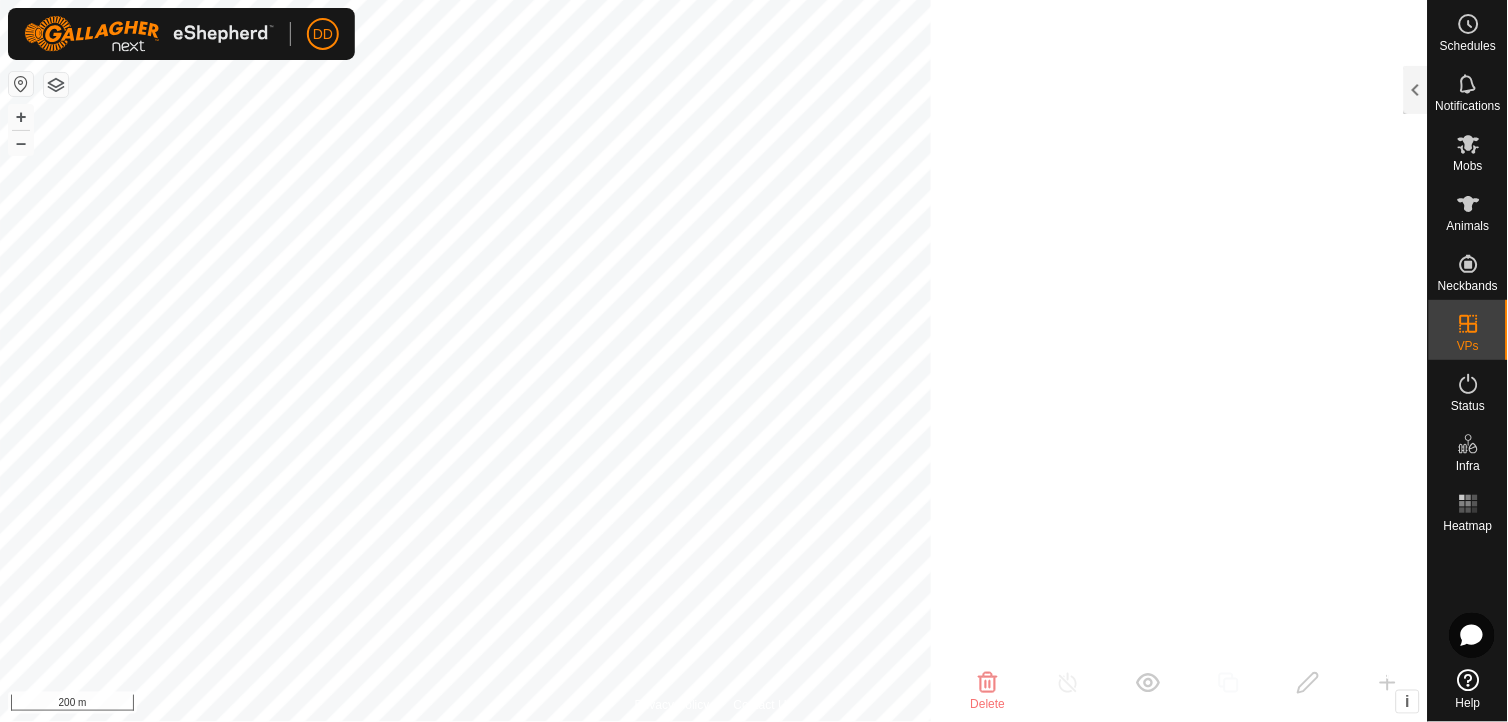 scroll, scrollTop: 4315, scrollLeft: 0, axis: vertical 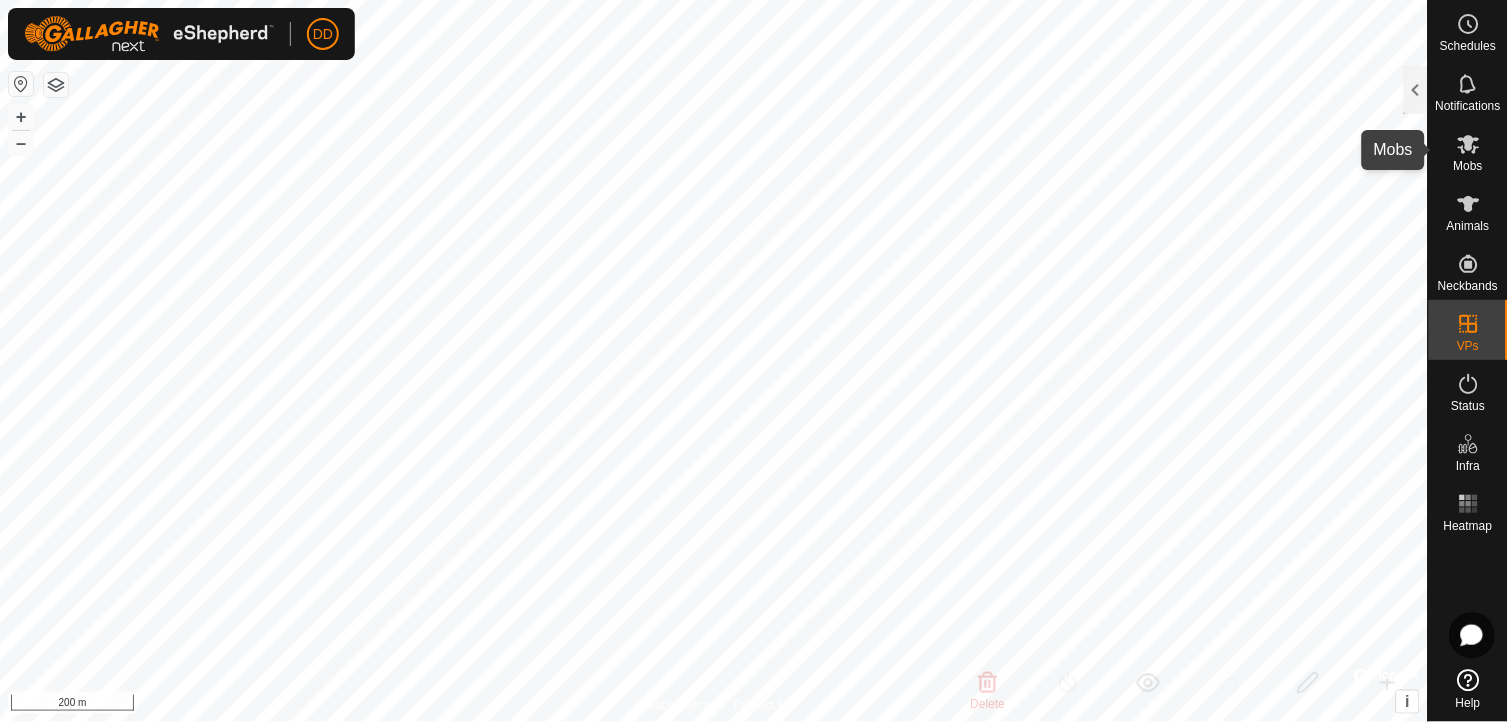 click 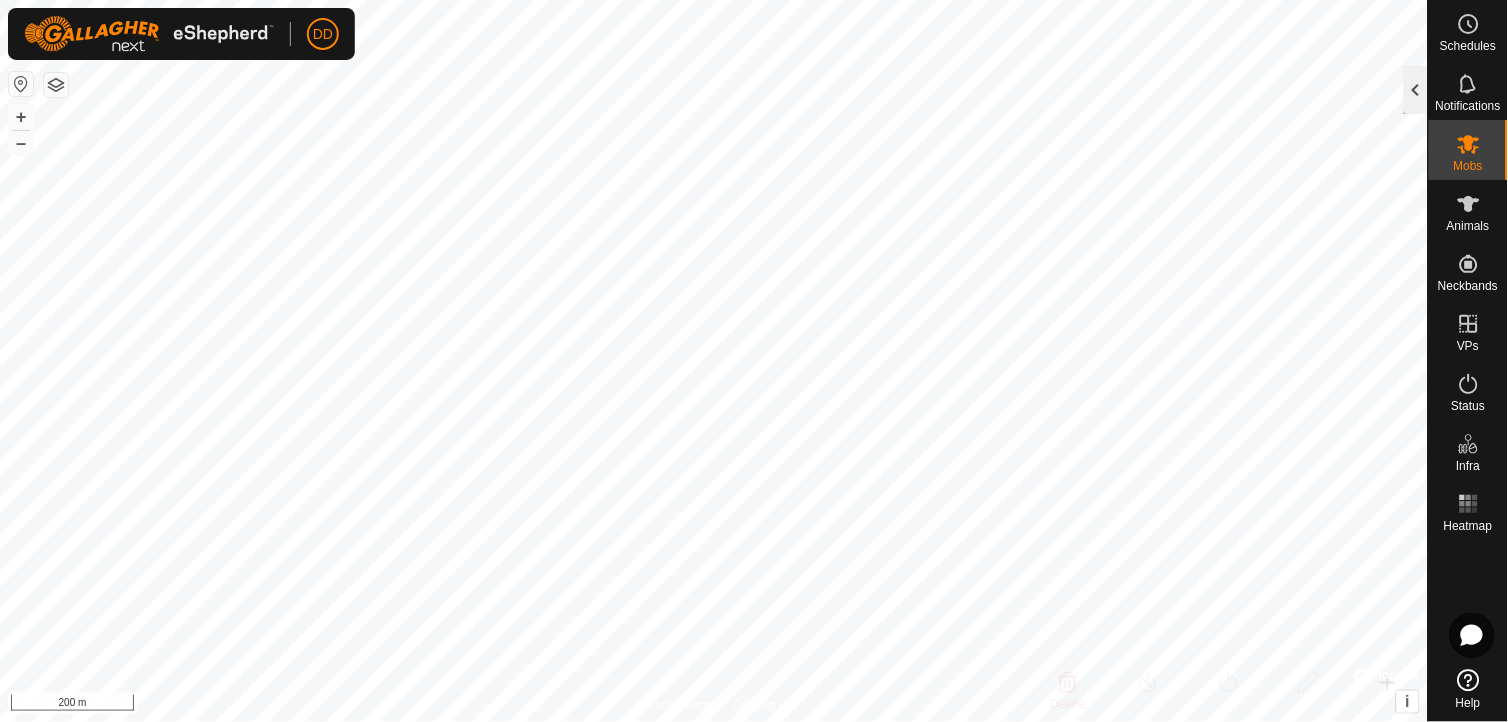 click 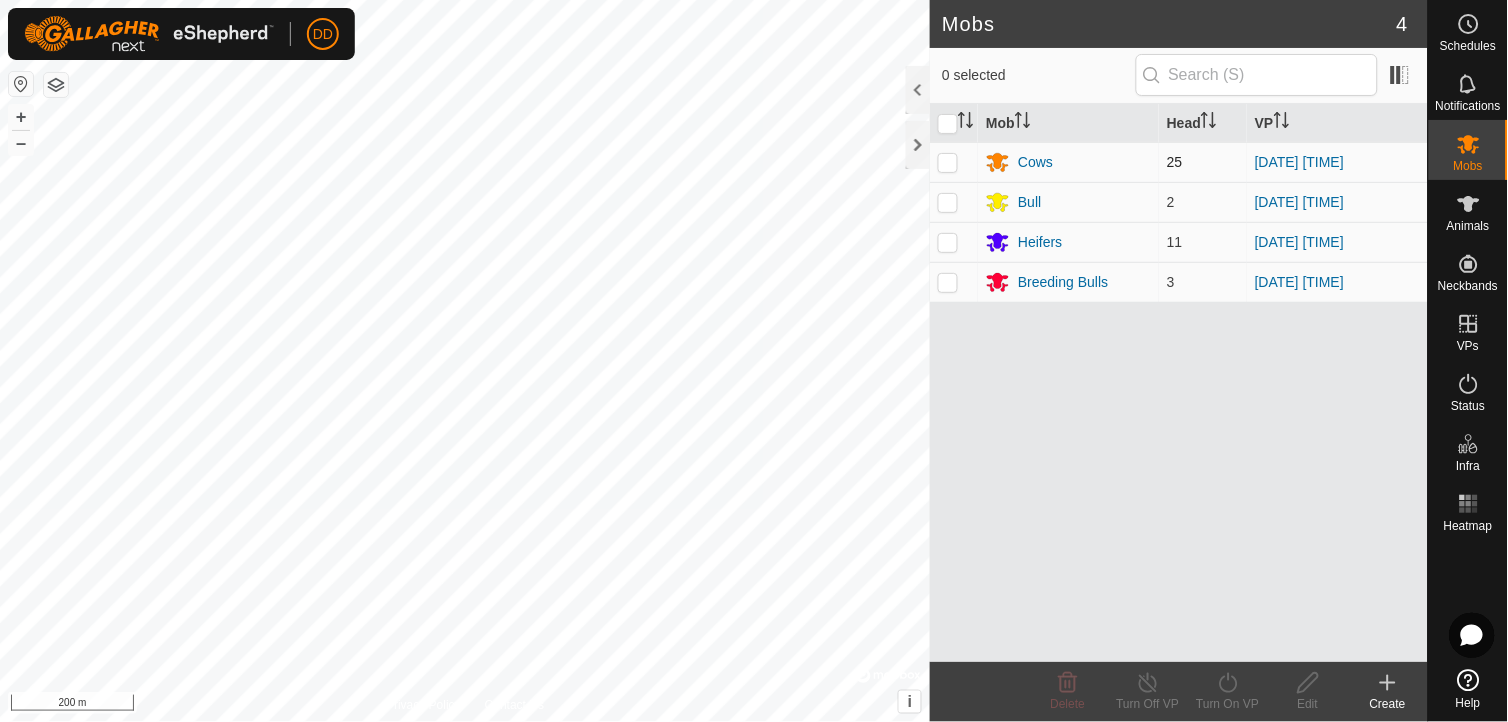 click at bounding box center (948, 162) 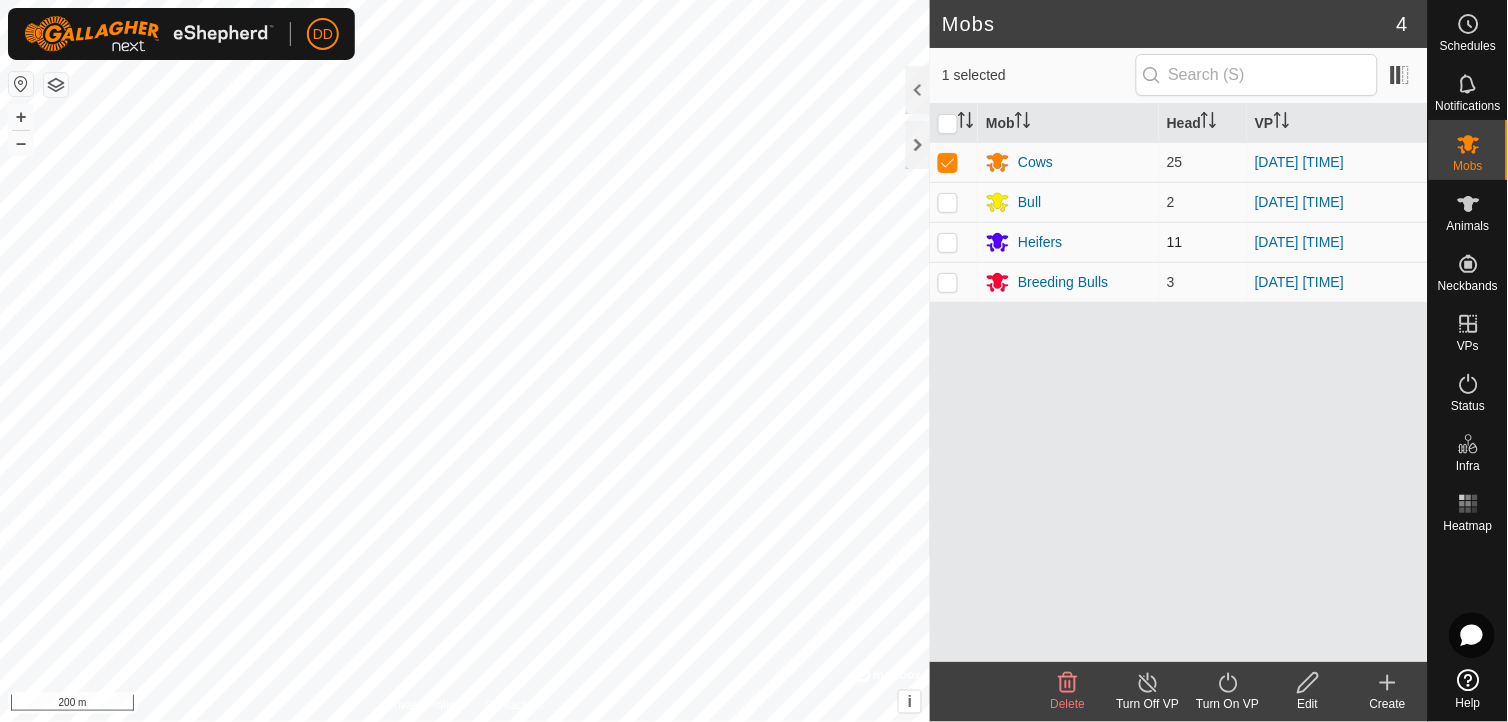 click at bounding box center (948, 242) 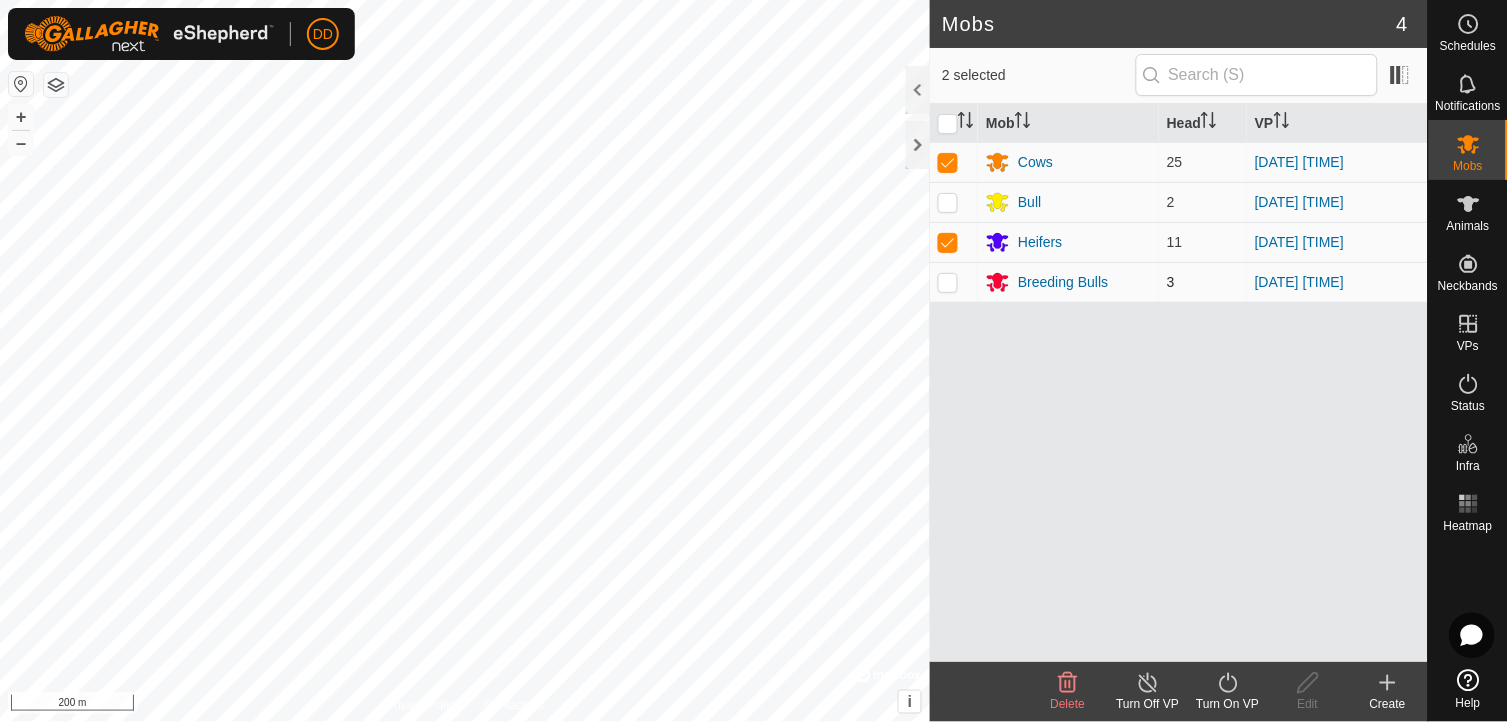 click at bounding box center [948, 282] 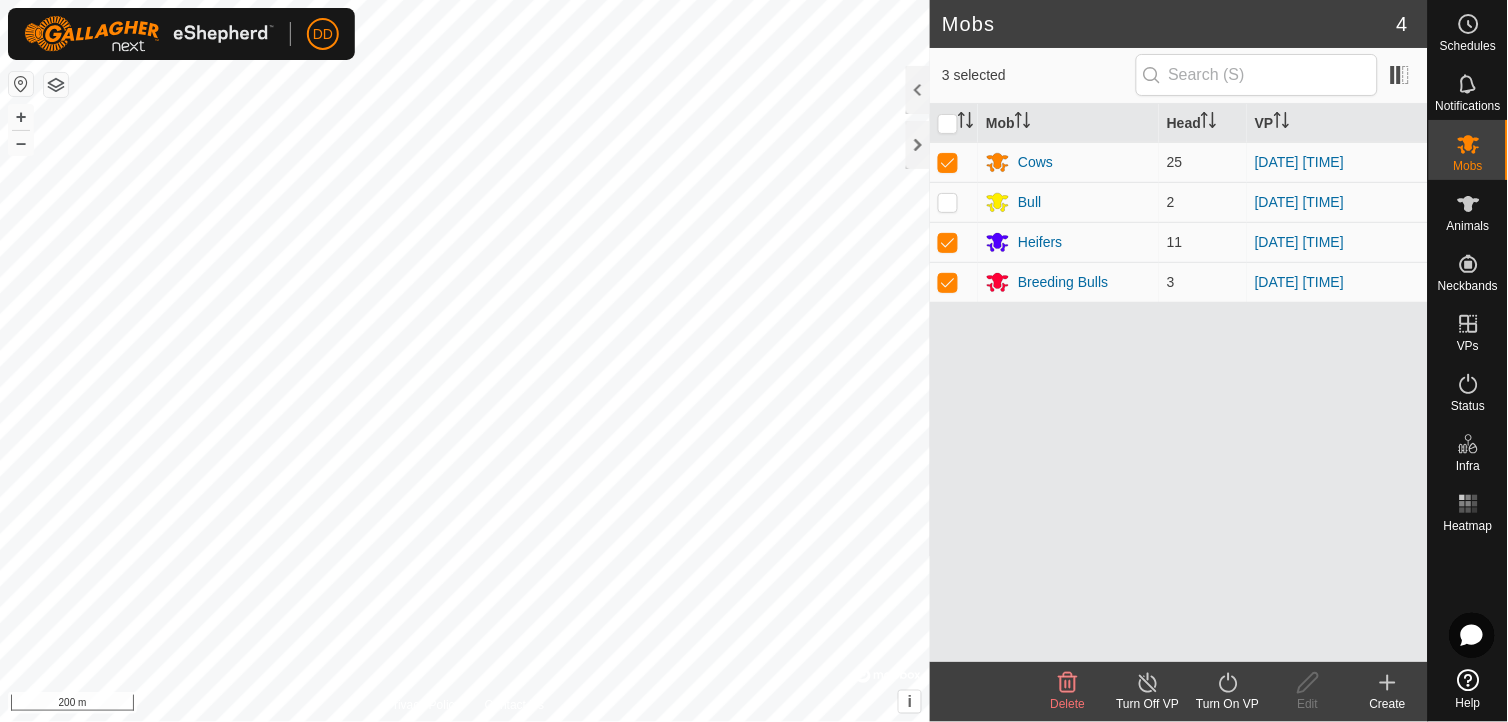 click 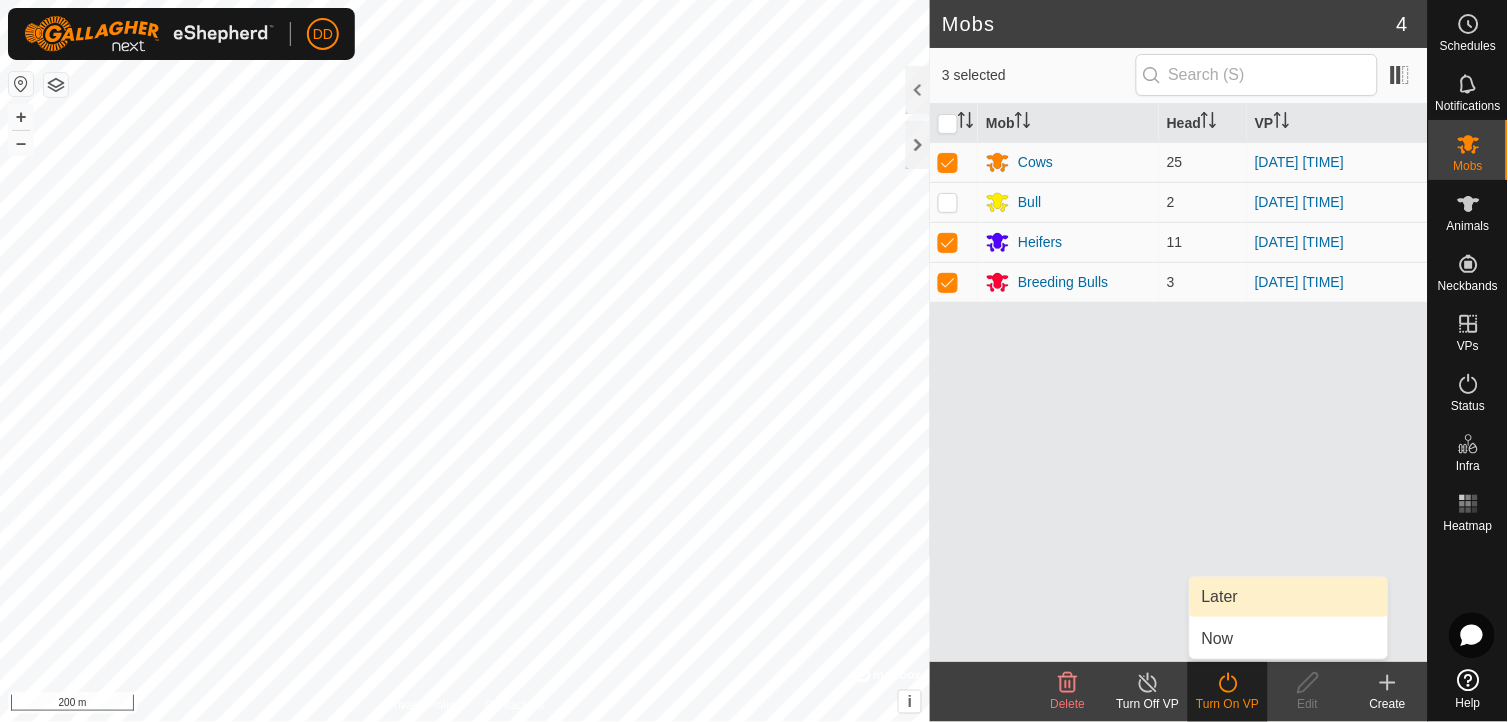click on "Later" at bounding box center [1289, 597] 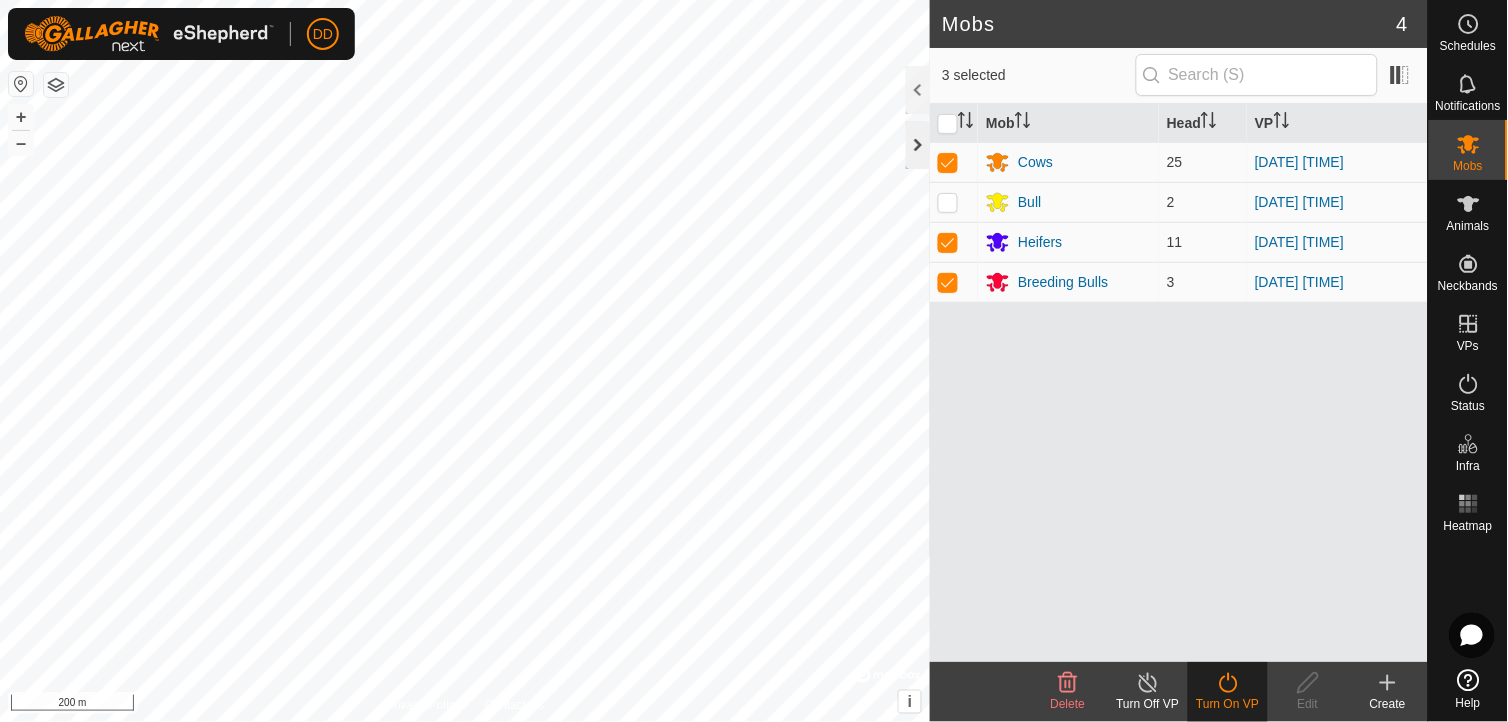 click 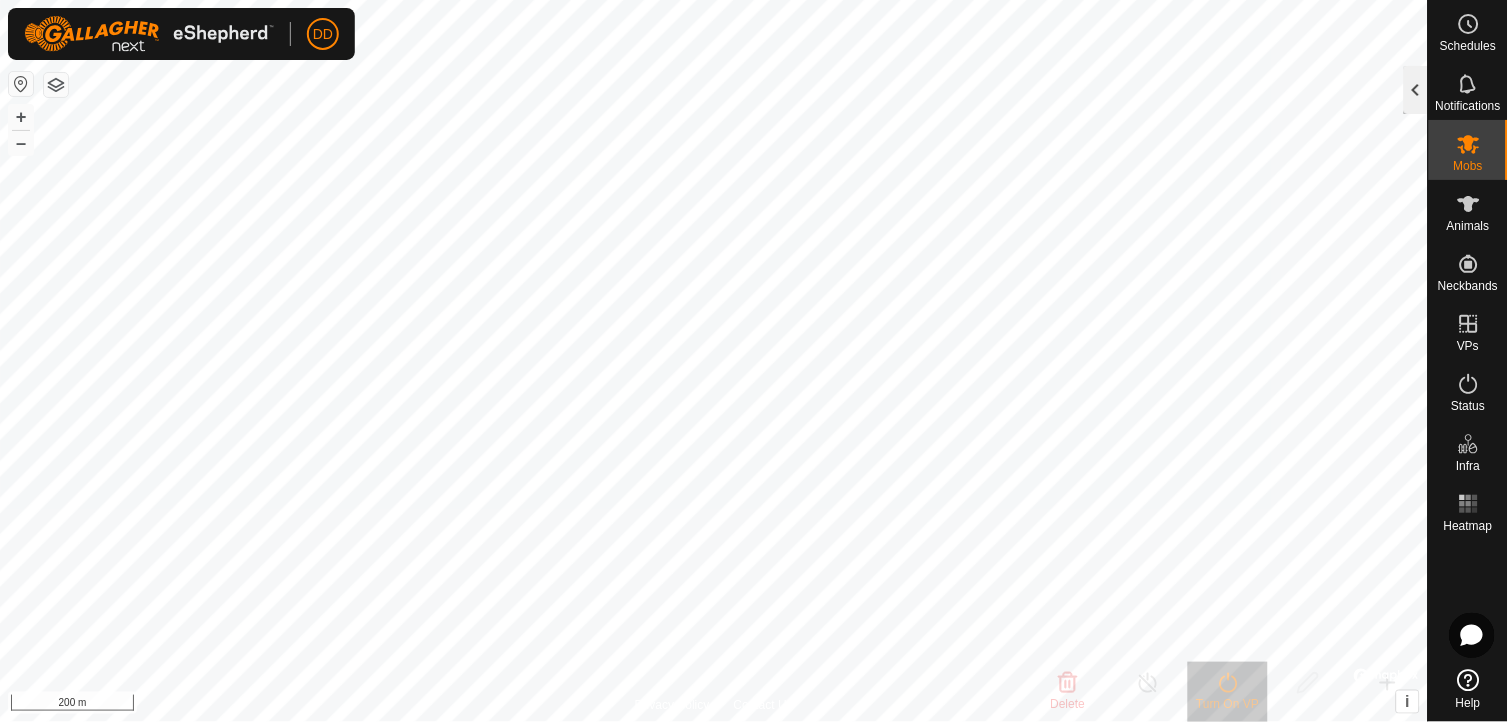 click 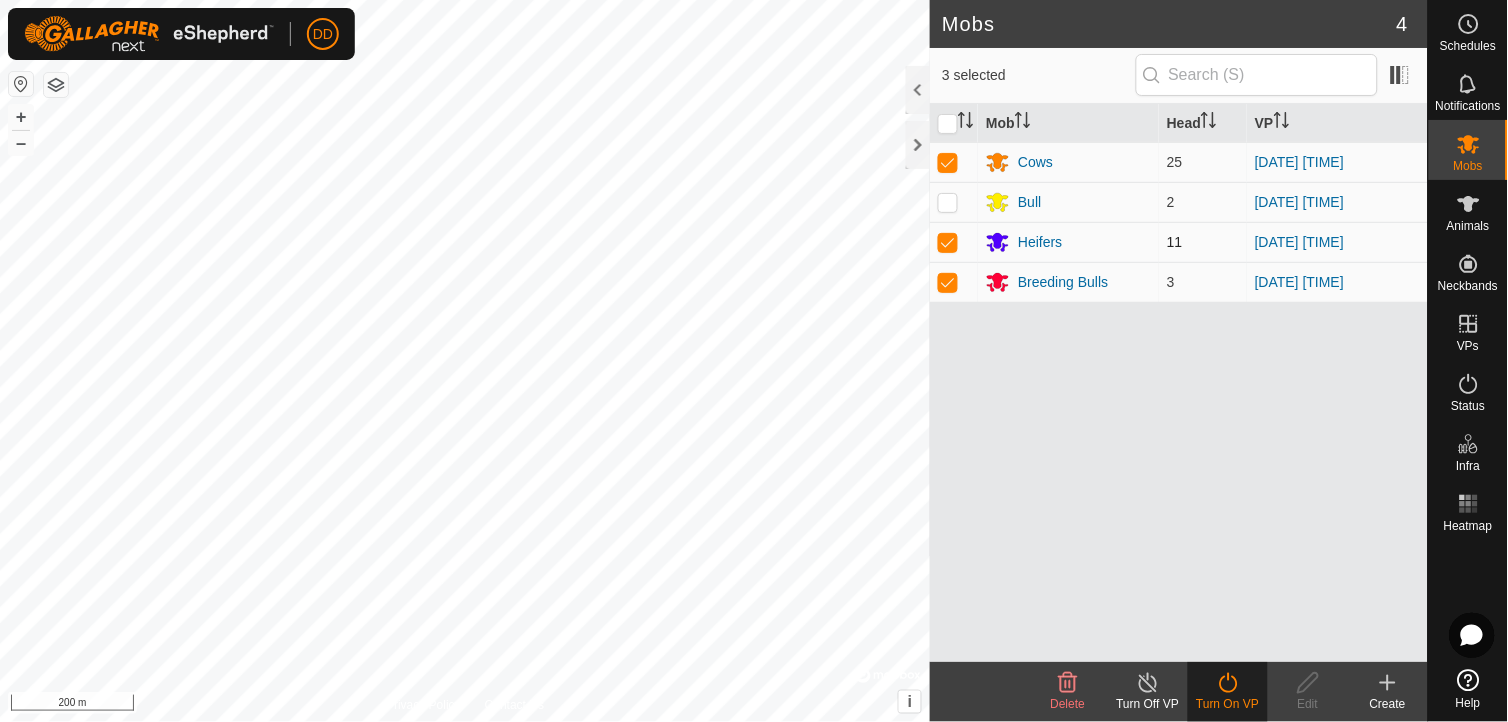 click at bounding box center (948, 242) 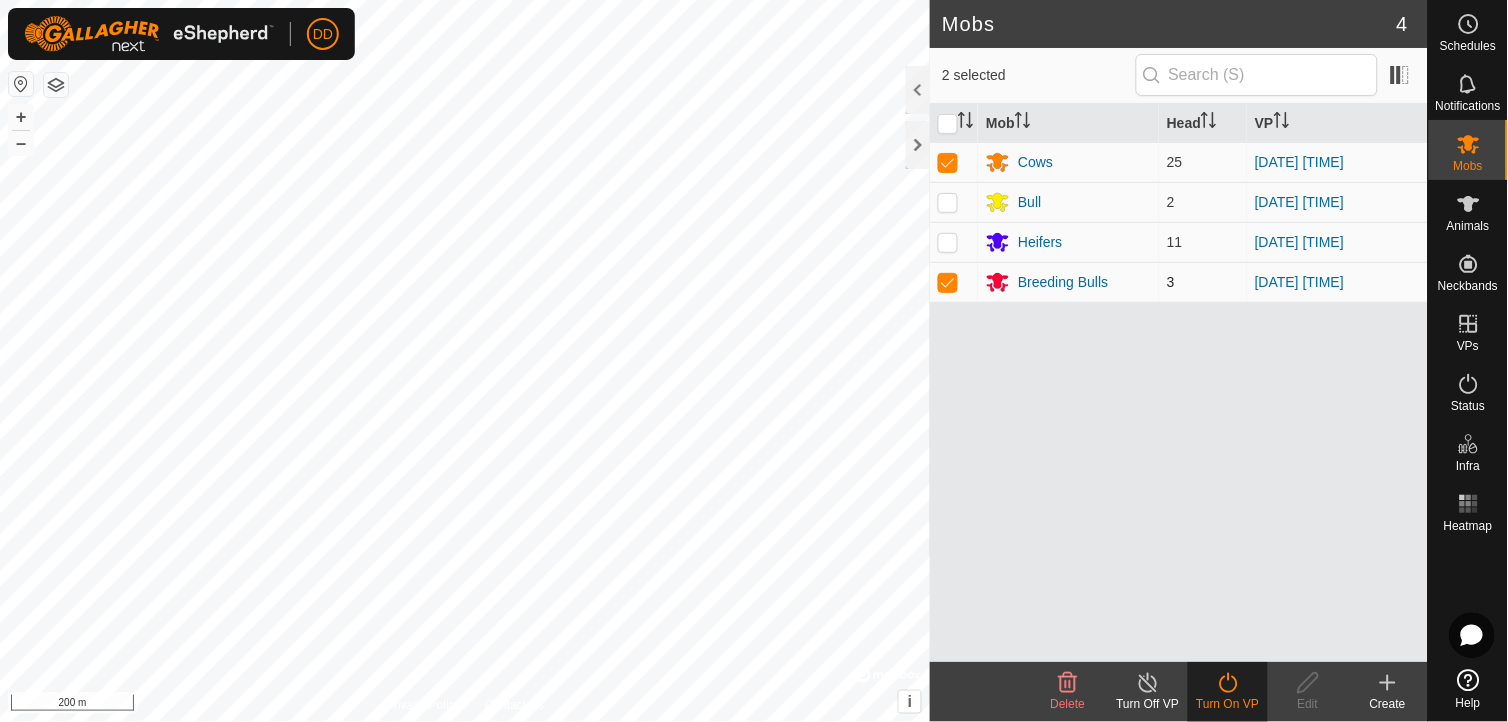 click at bounding box center (948, 282) 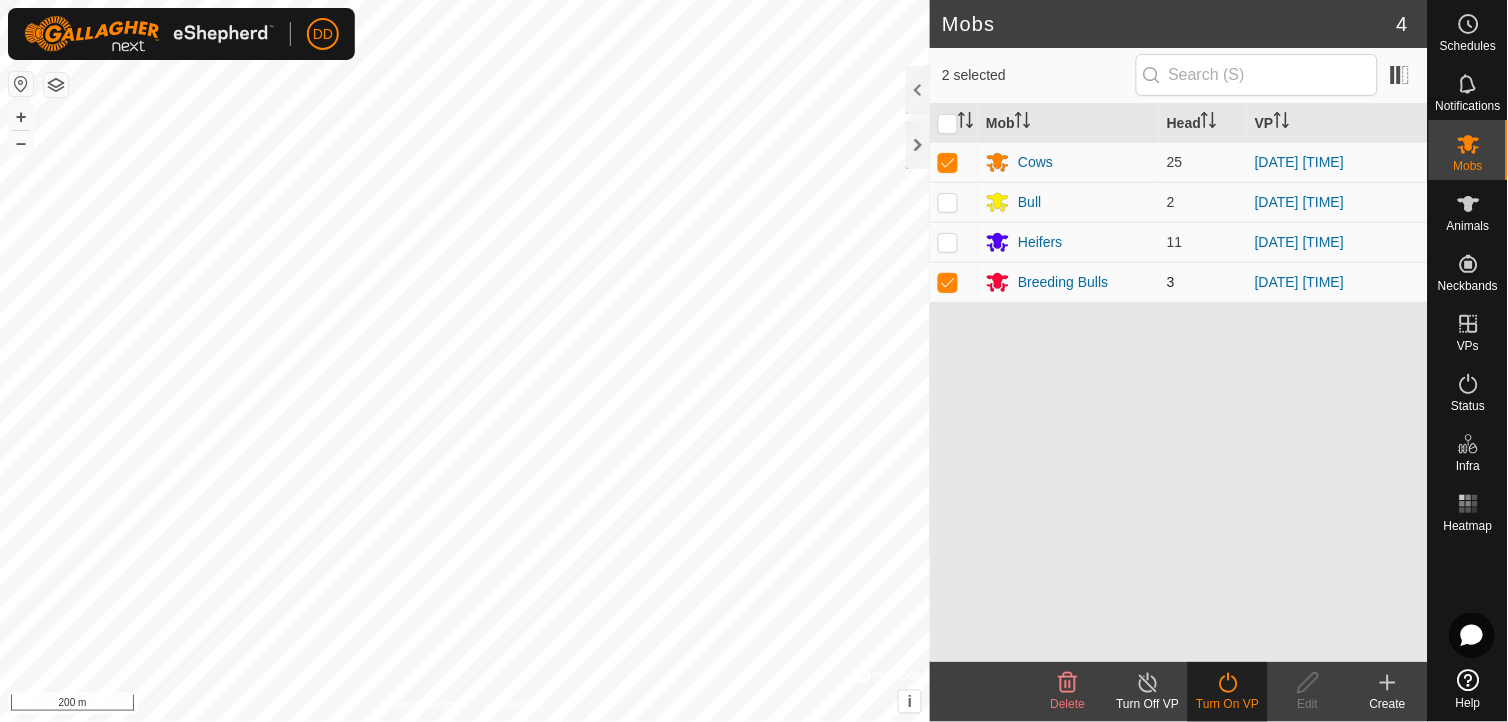 checkbox on "false" 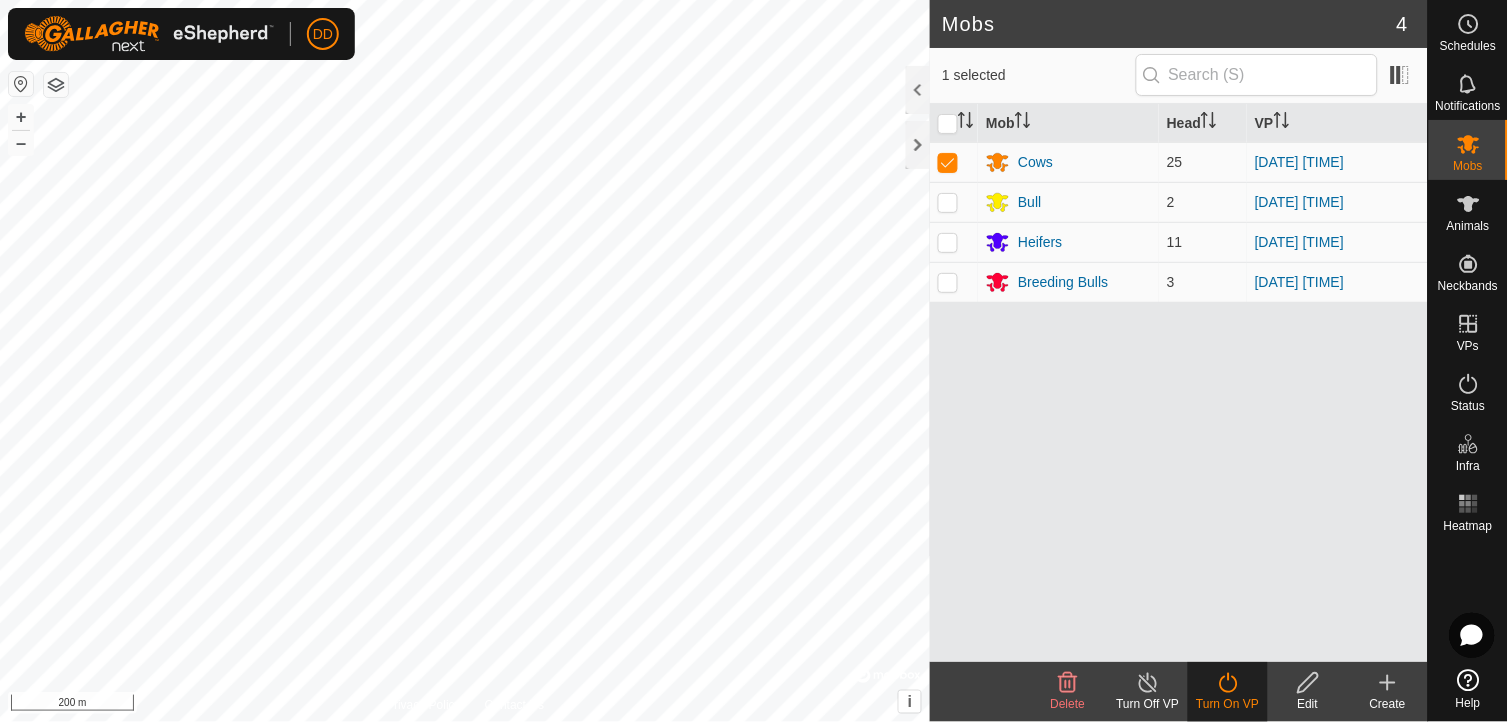 click 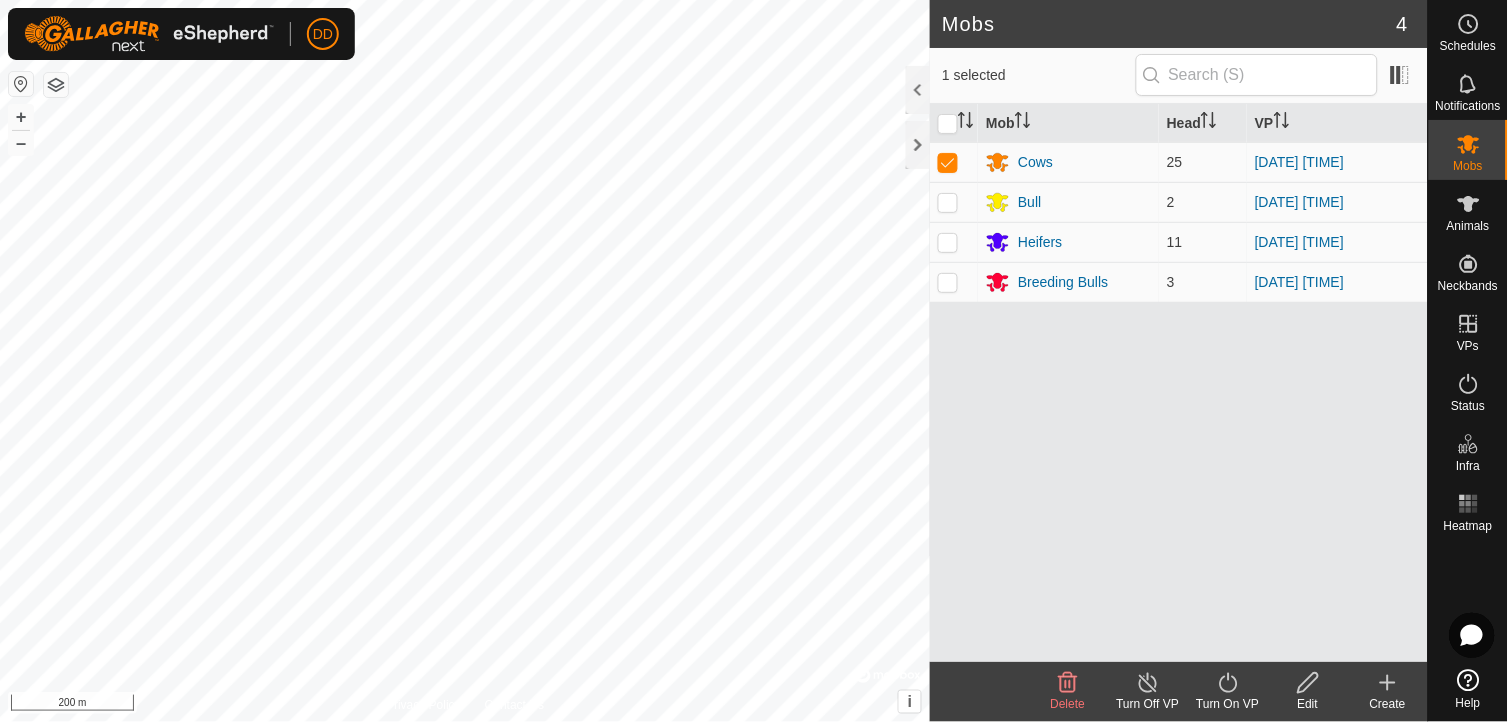 click 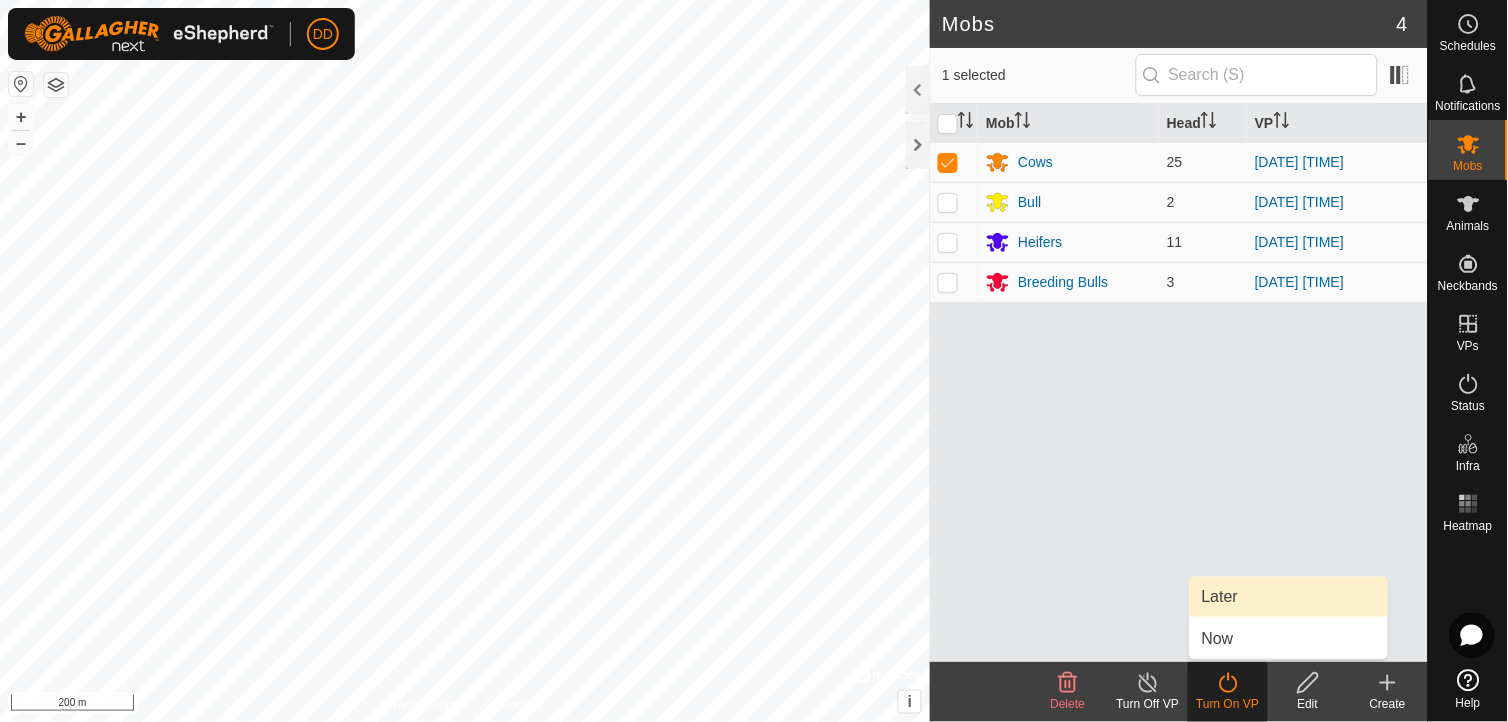 click on "Later" at bounding box center (1289, 597) 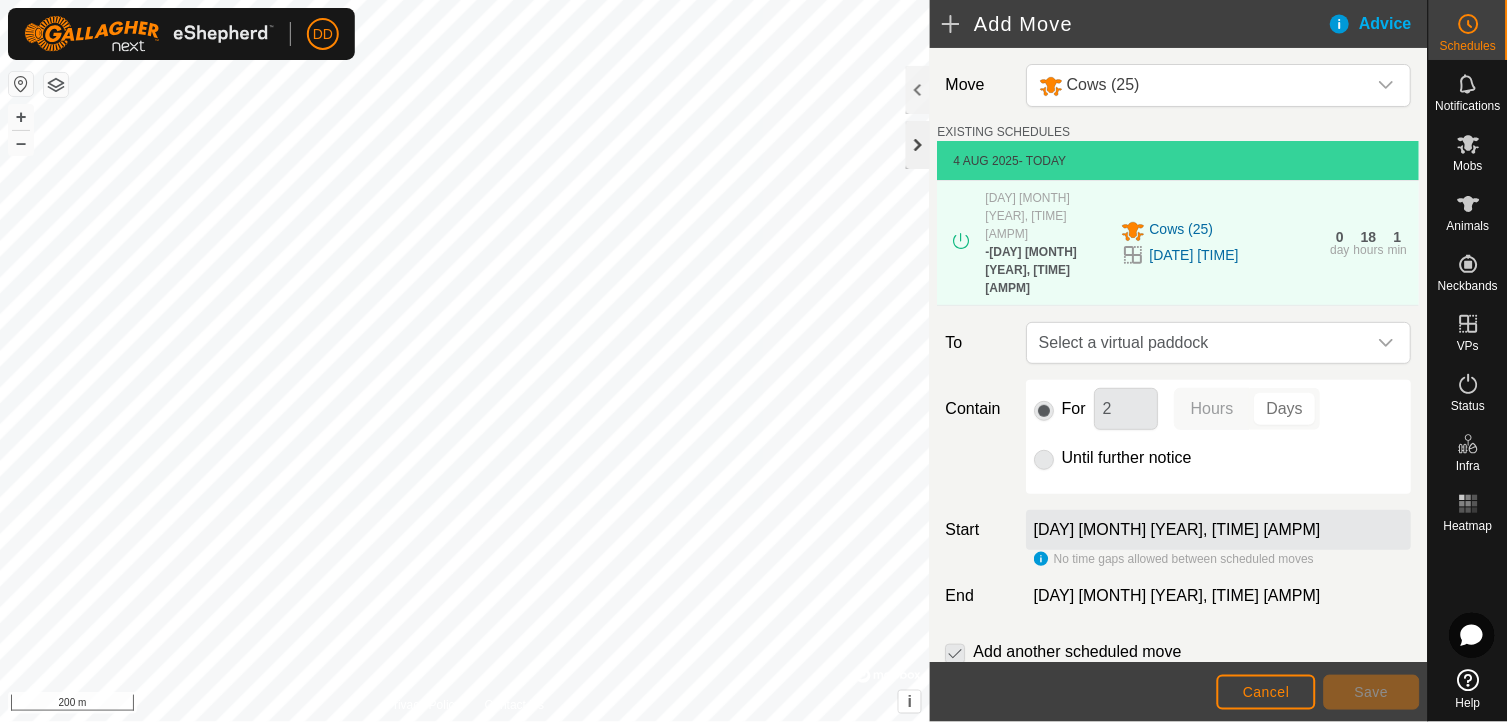 click 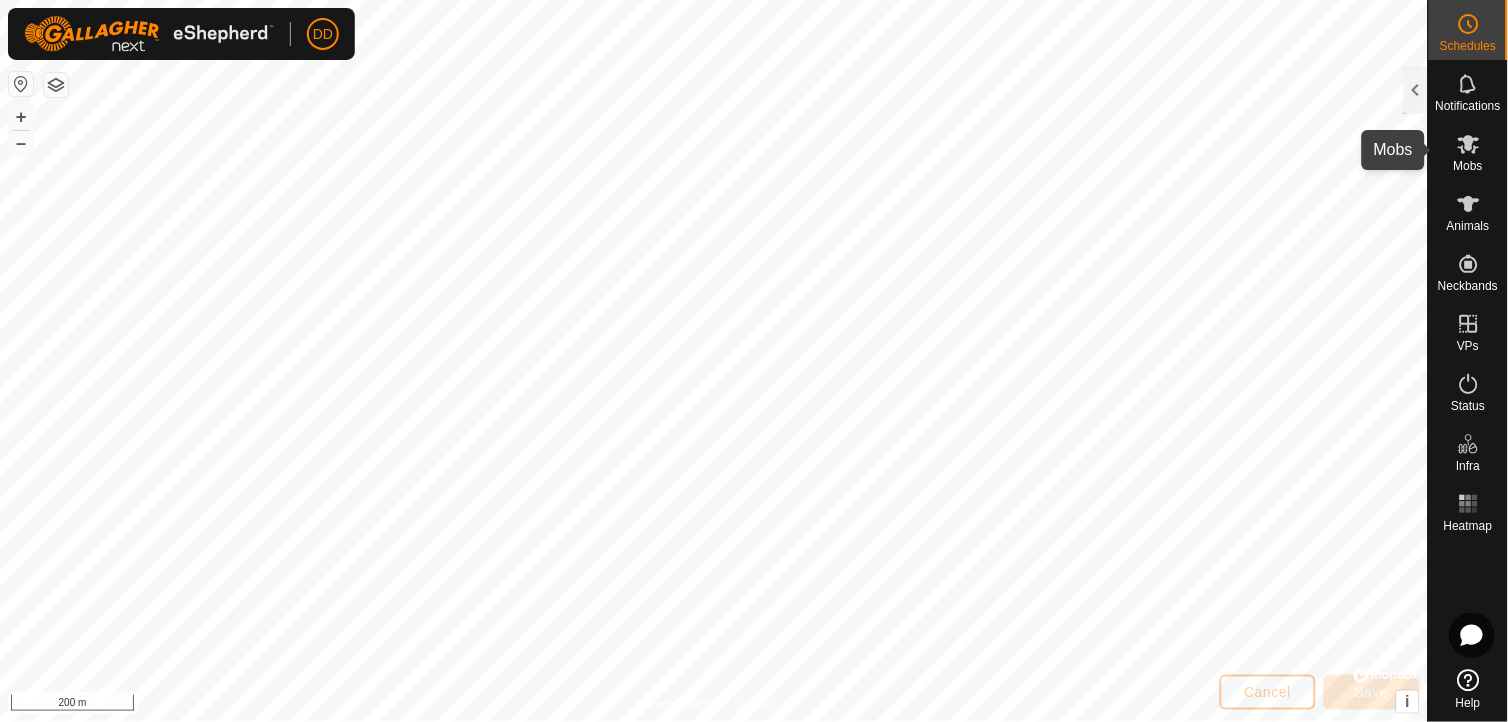 click on "Mobs" at bounding box center (1468, 166) 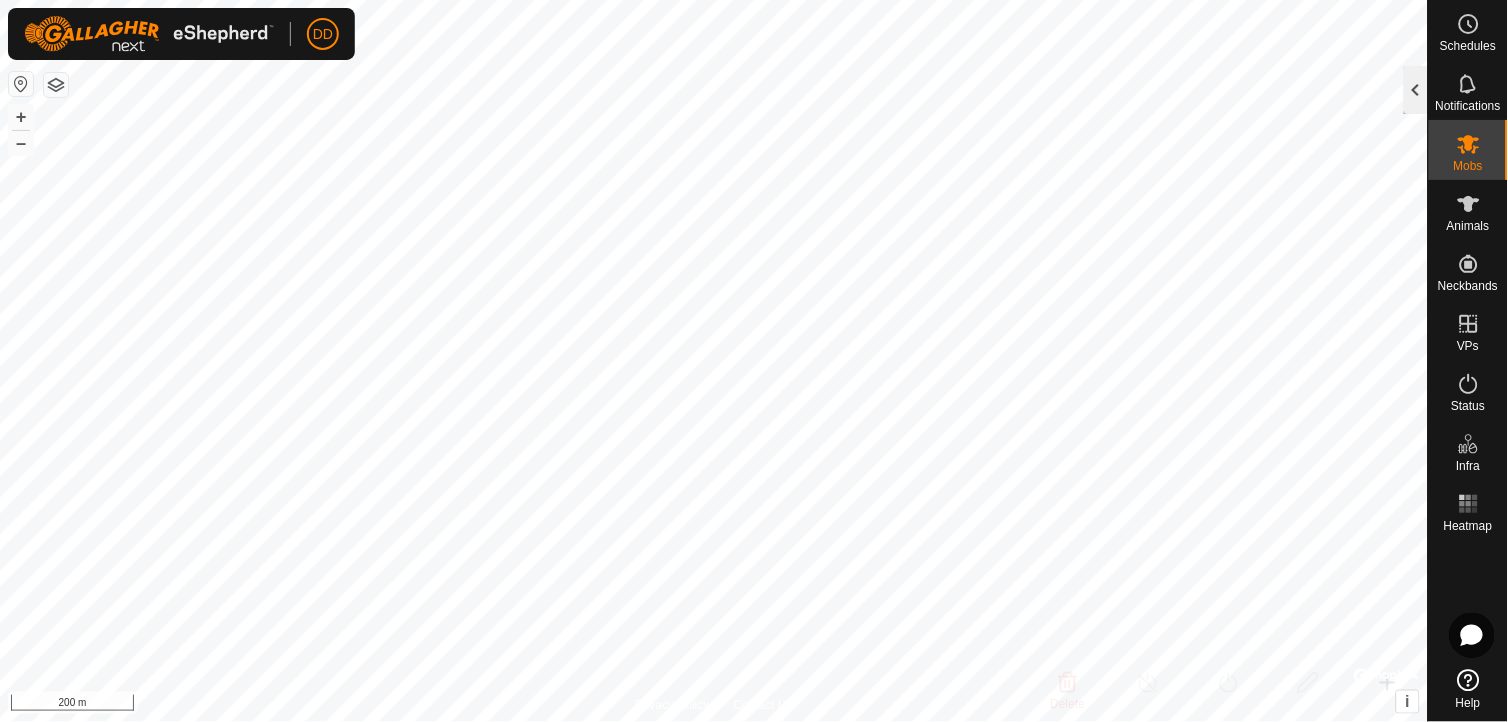 click 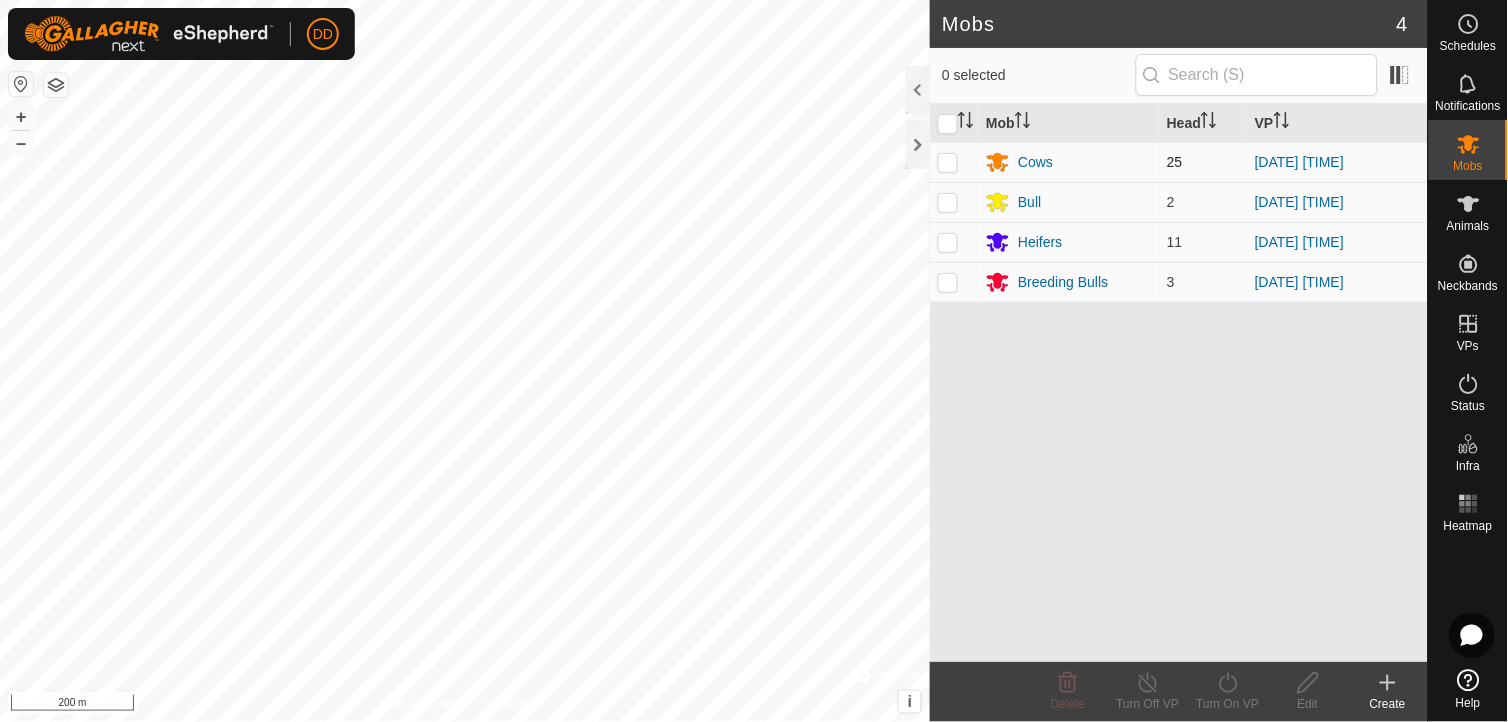 click at bounding box center (948, 162) 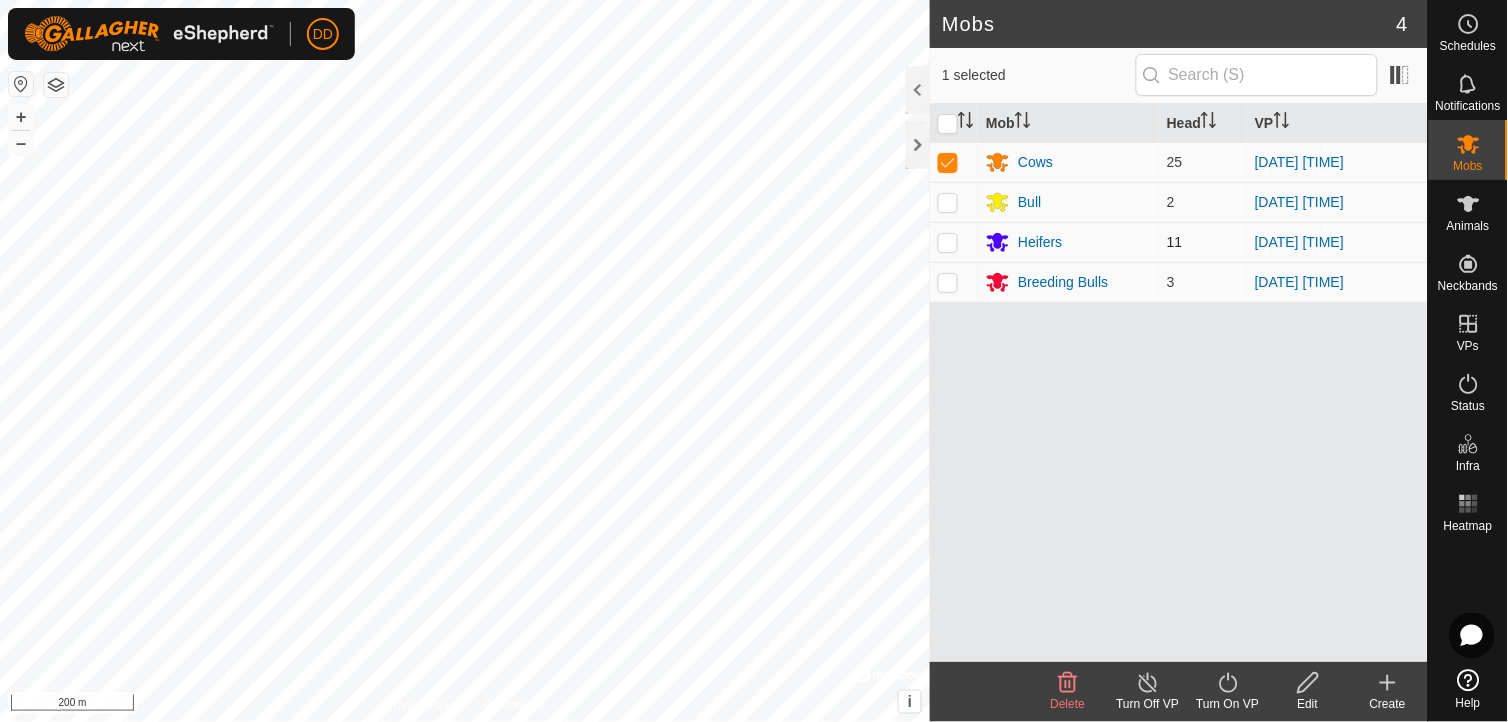 click at bounding box center (948, 242) 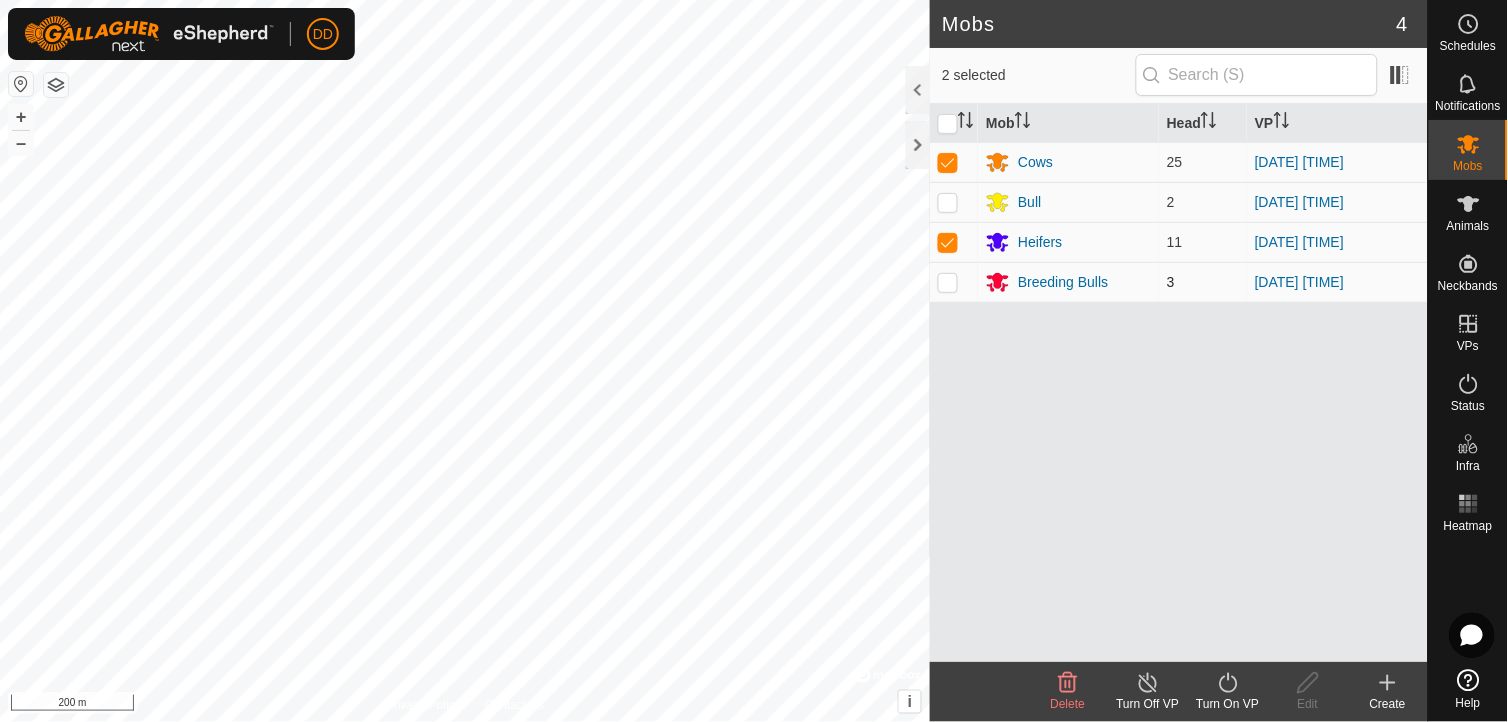 click at bounding box center (948, 282) 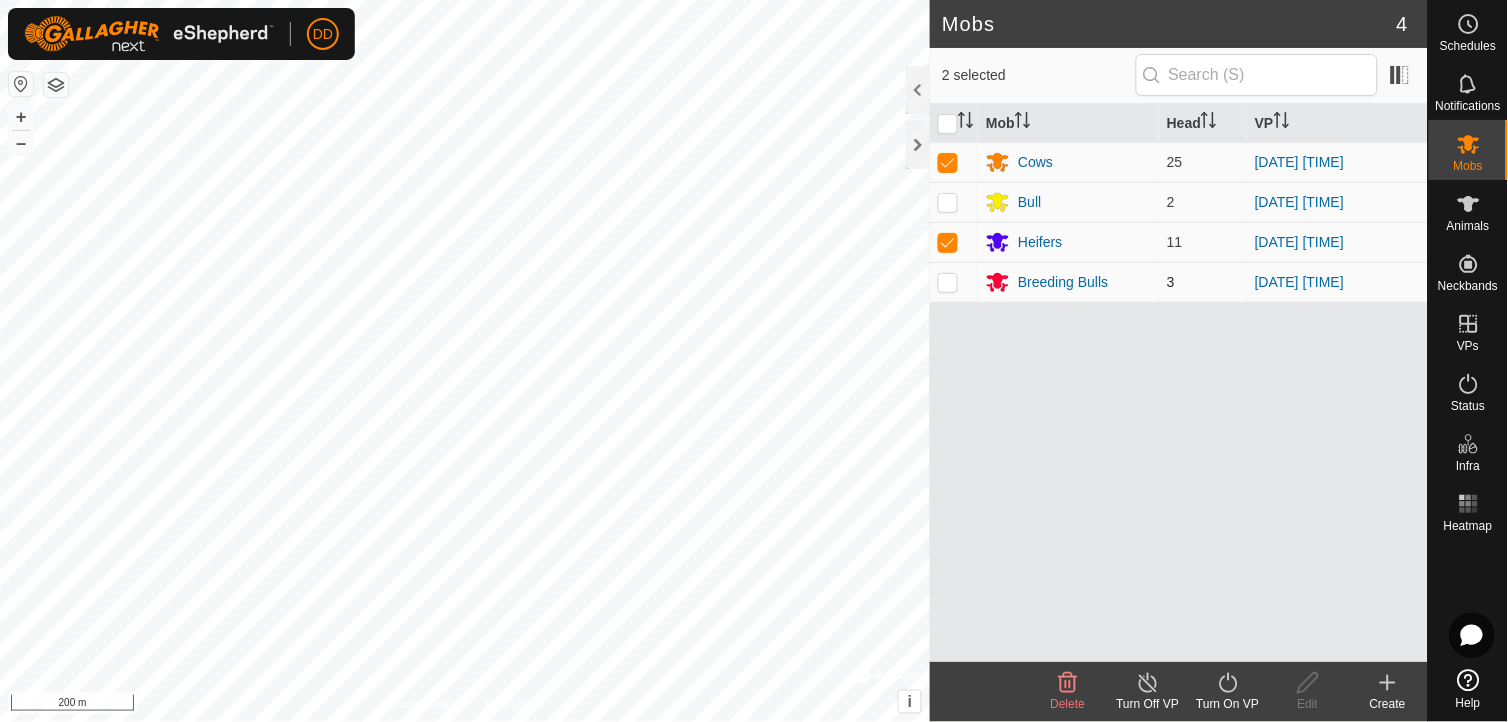 checkbox on "true" 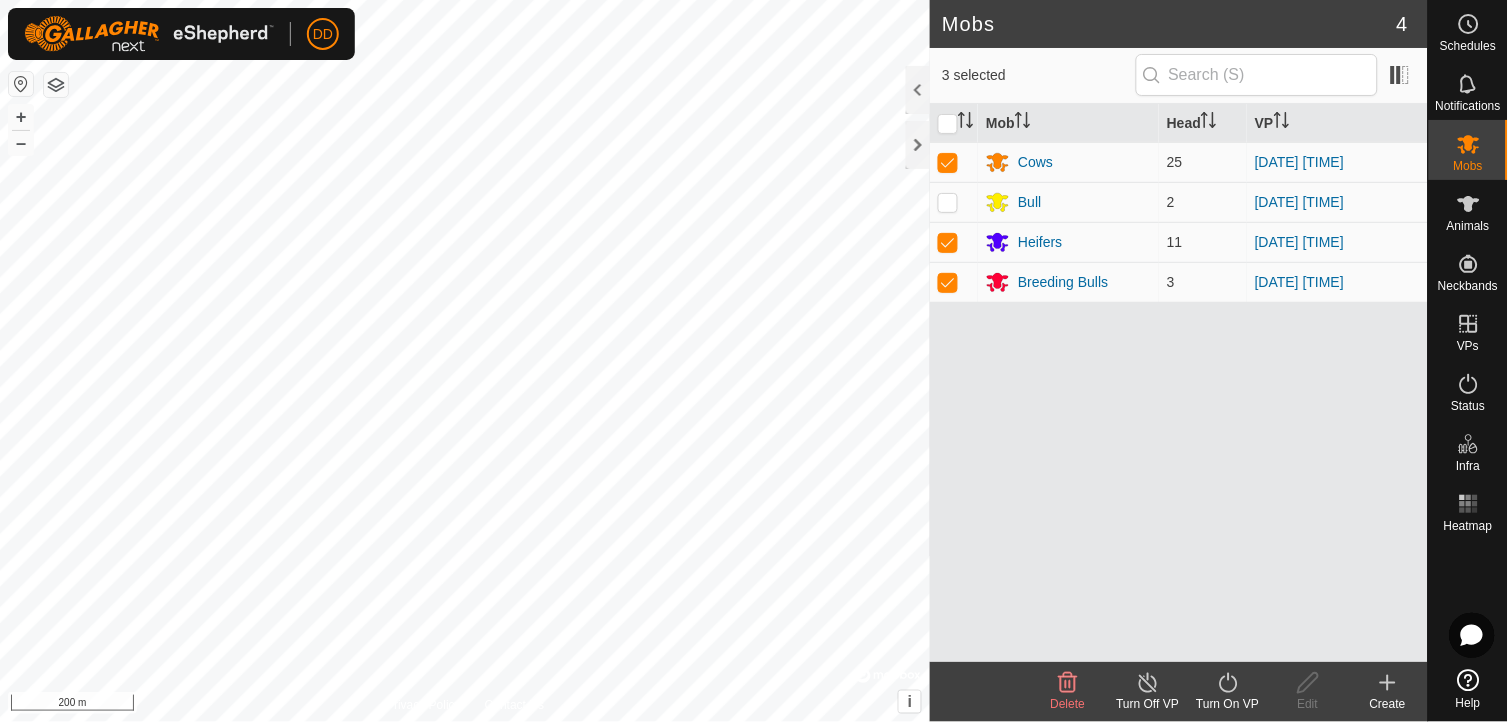 click 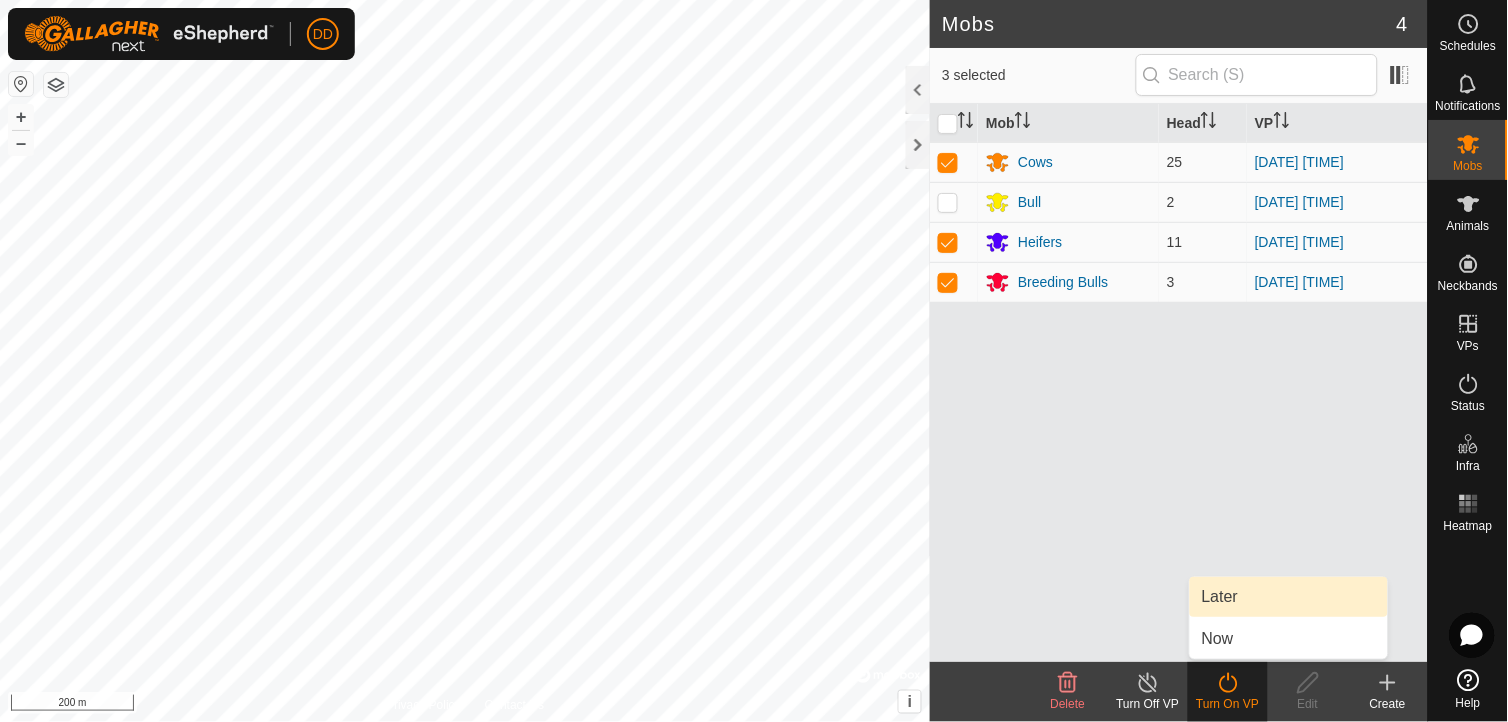 click on "Later" at bounding box center [1289, 597] 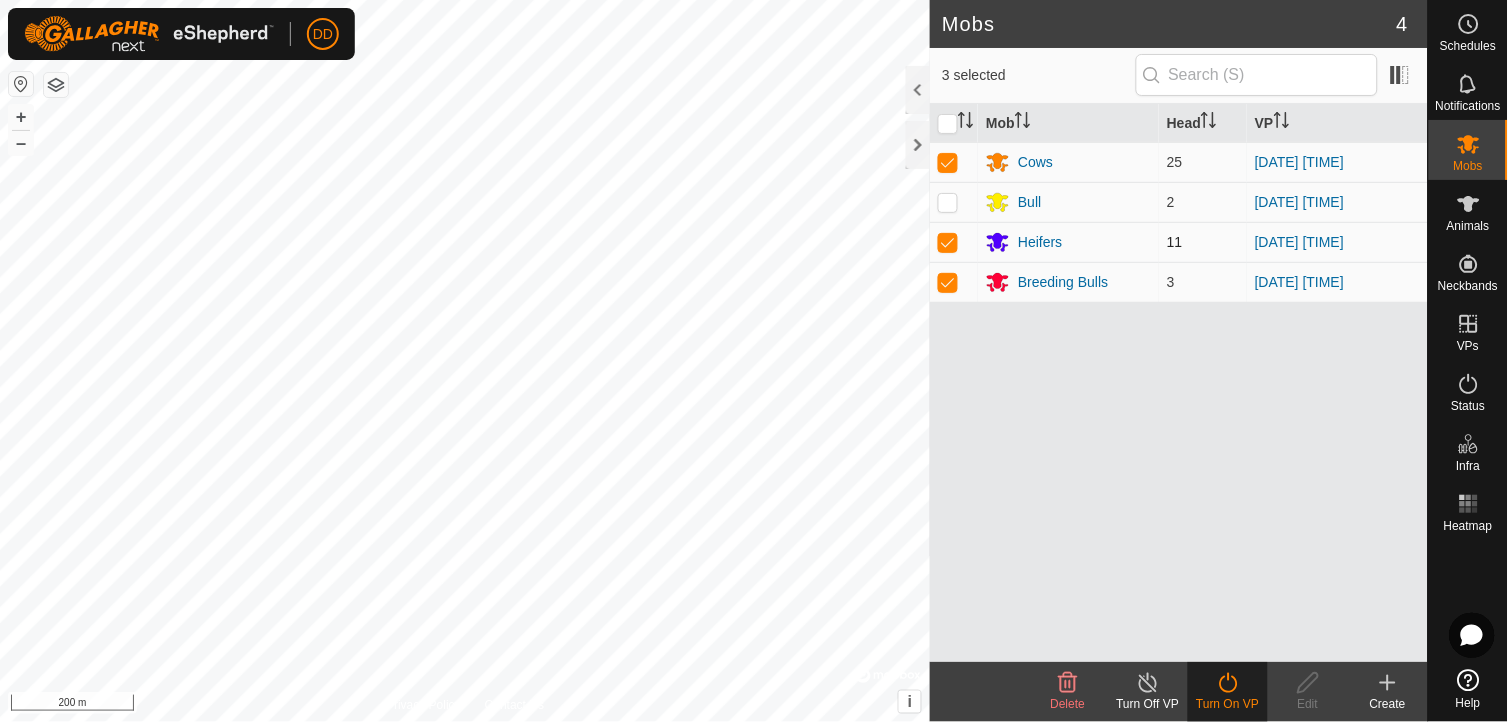 click at bounding box center (948, 242) 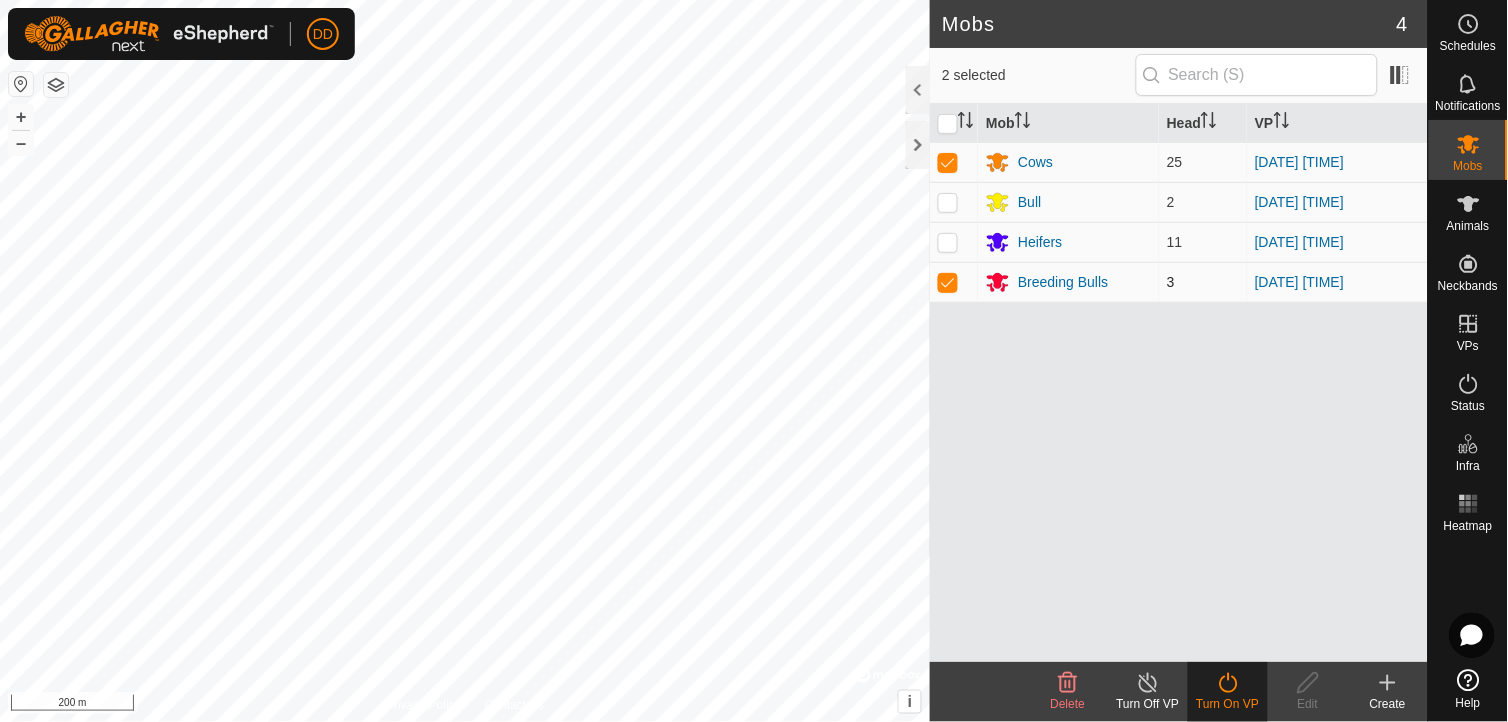 click at bounding box center (948, 282) 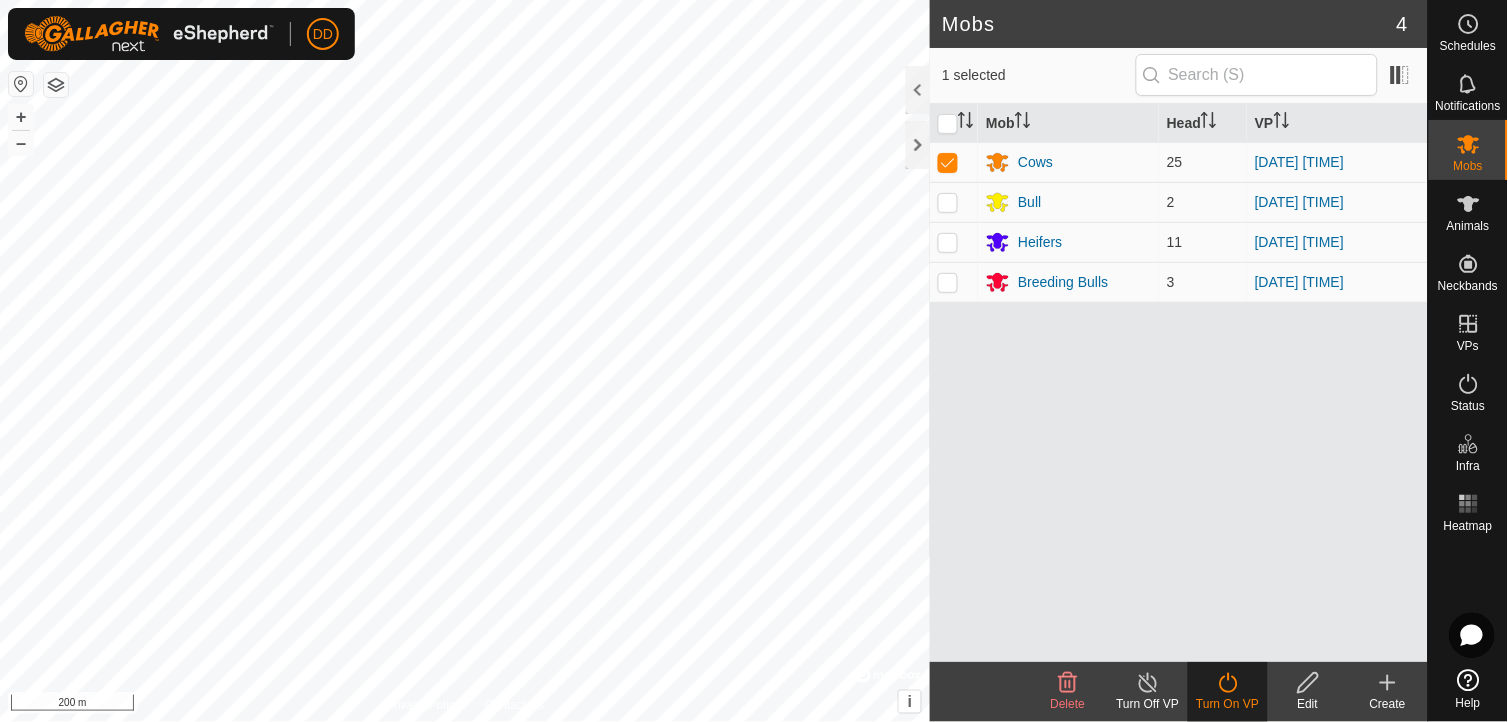 click 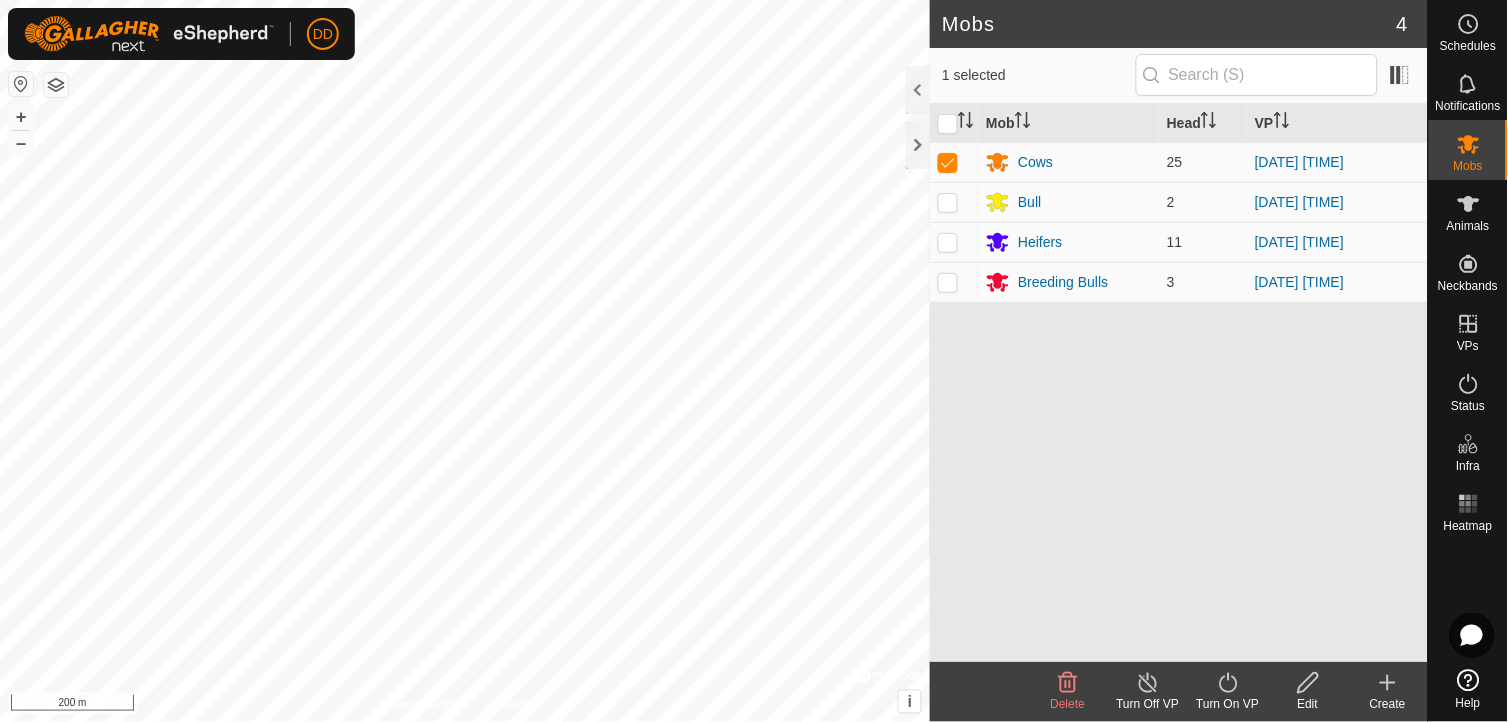 click 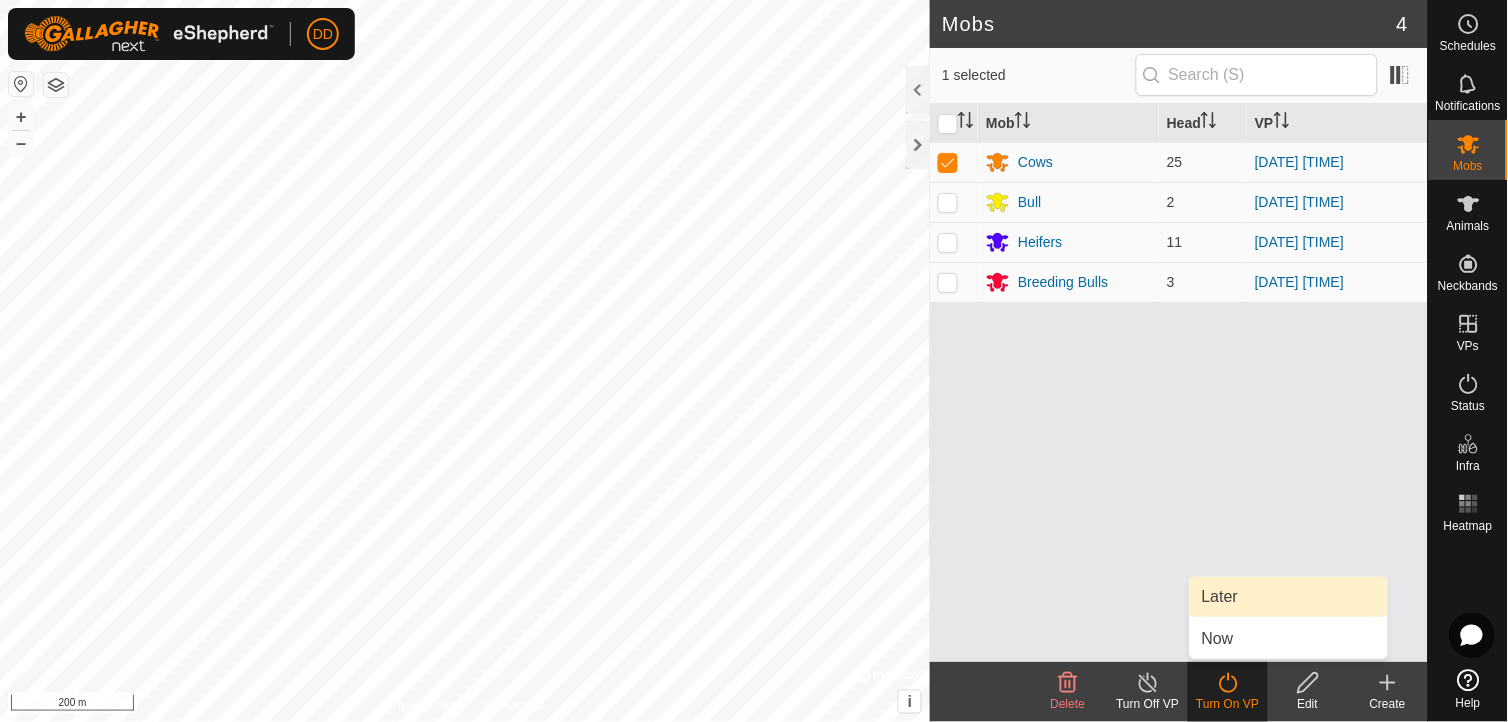 click on "Later" at bounding box center [1289, 597] 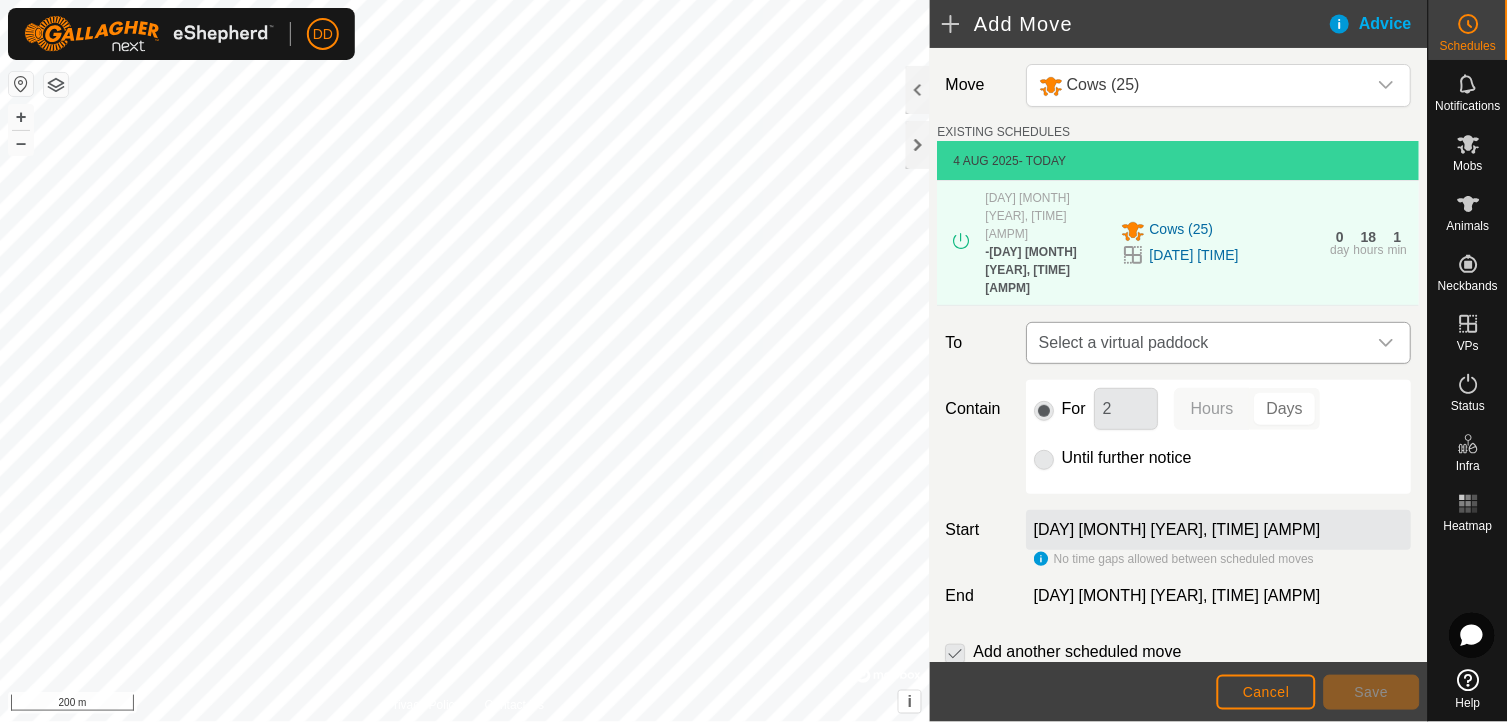 click 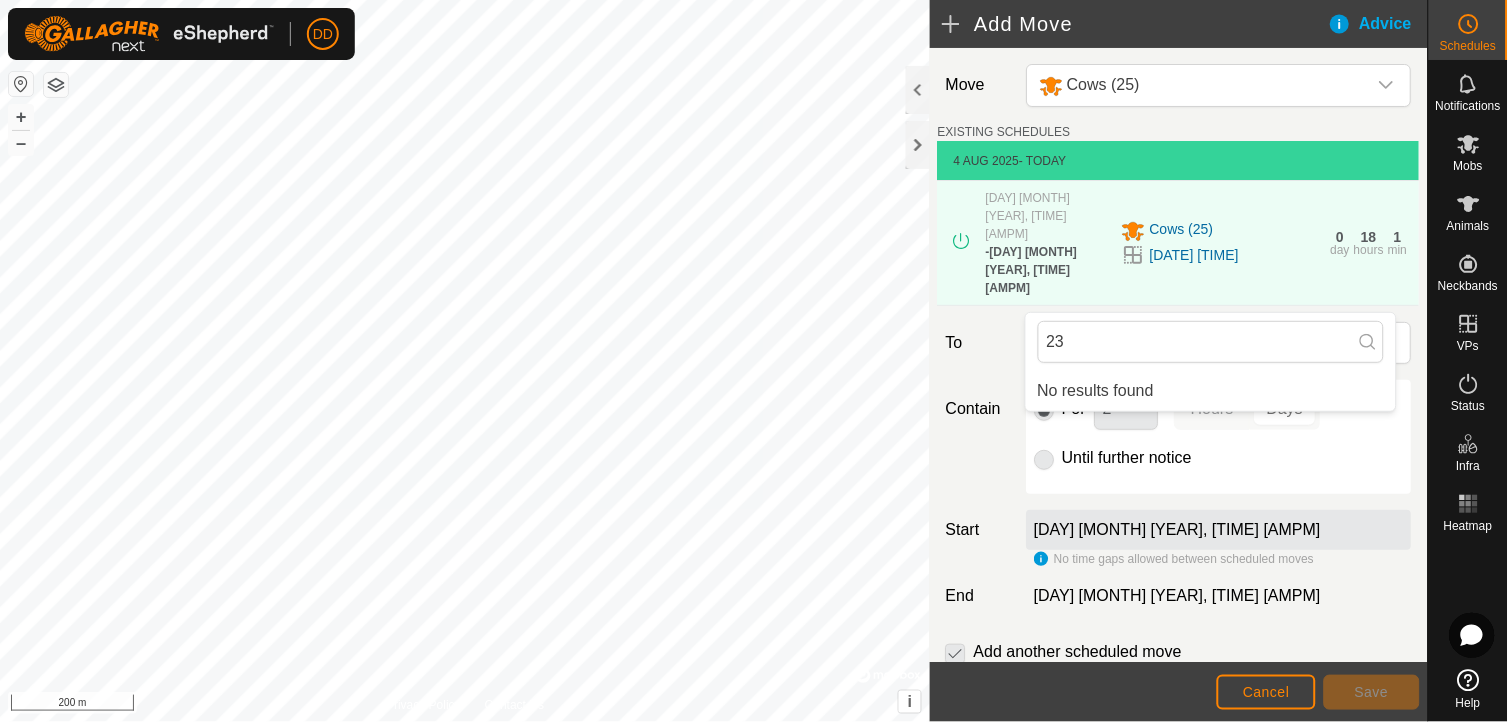 type on "2" 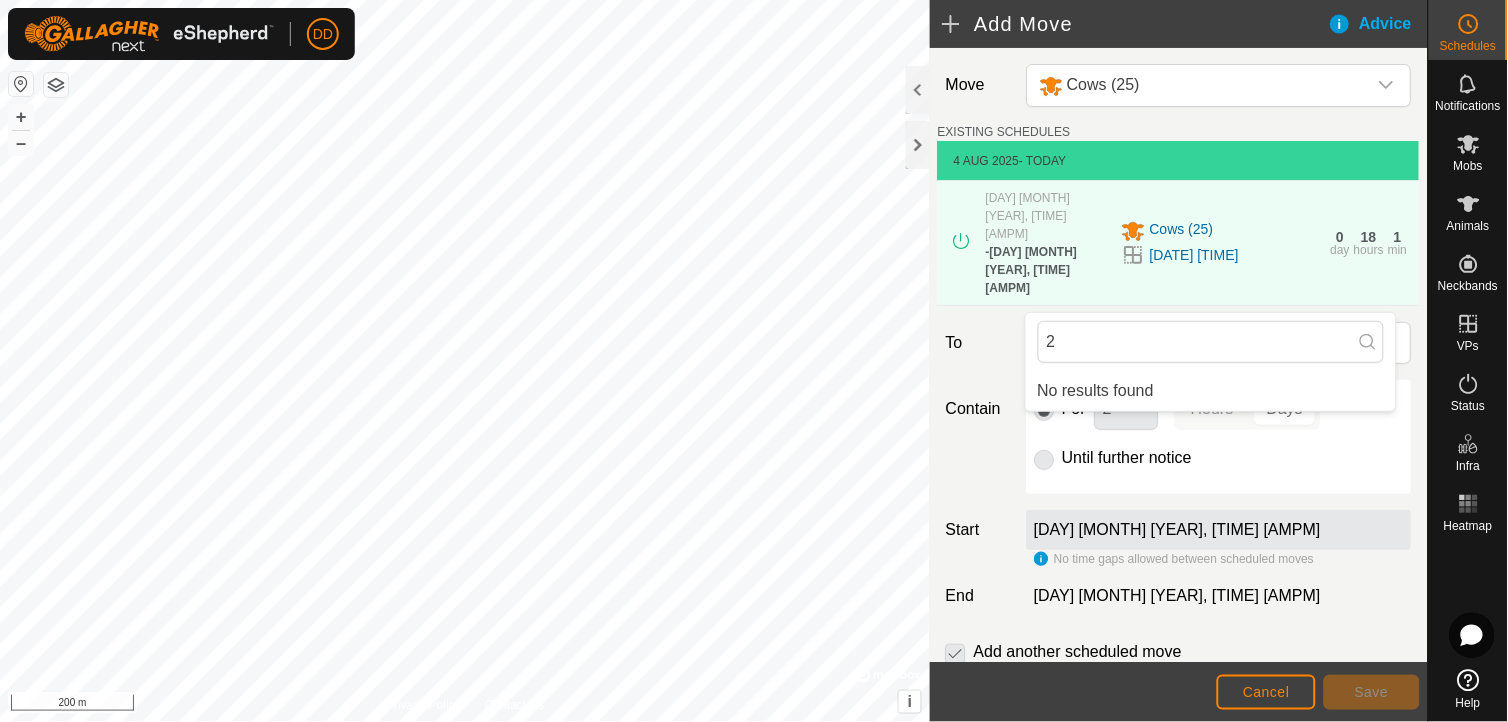 type 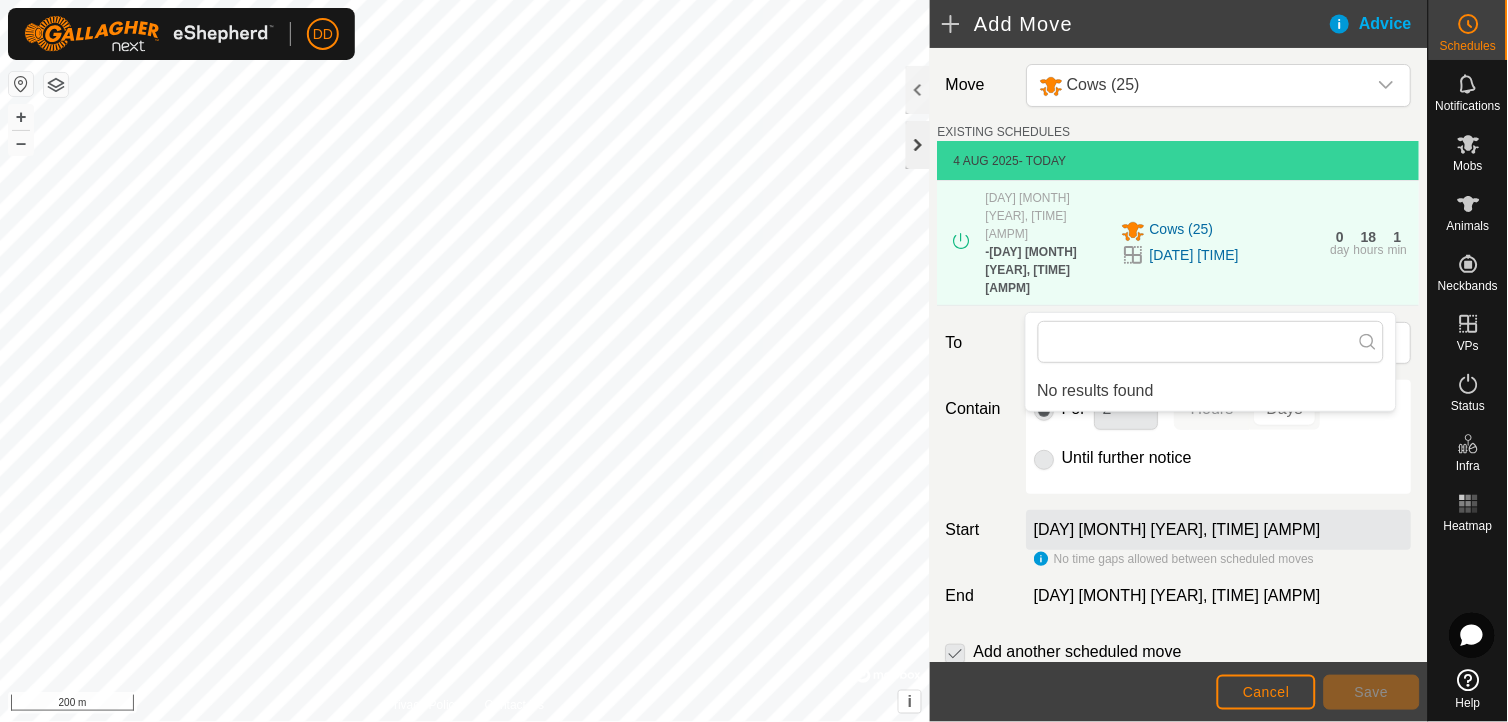 click 